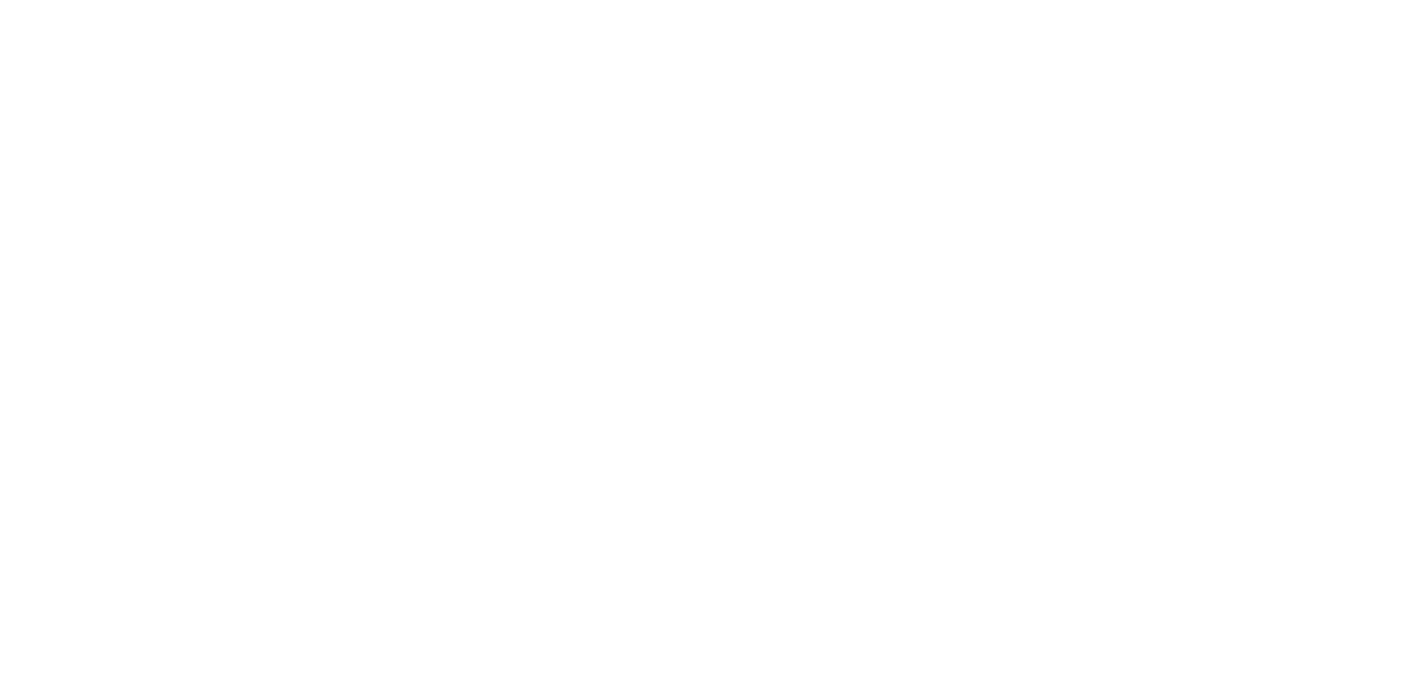 scroll, scrollTop: 0, scrollLeft: 0, axis: both 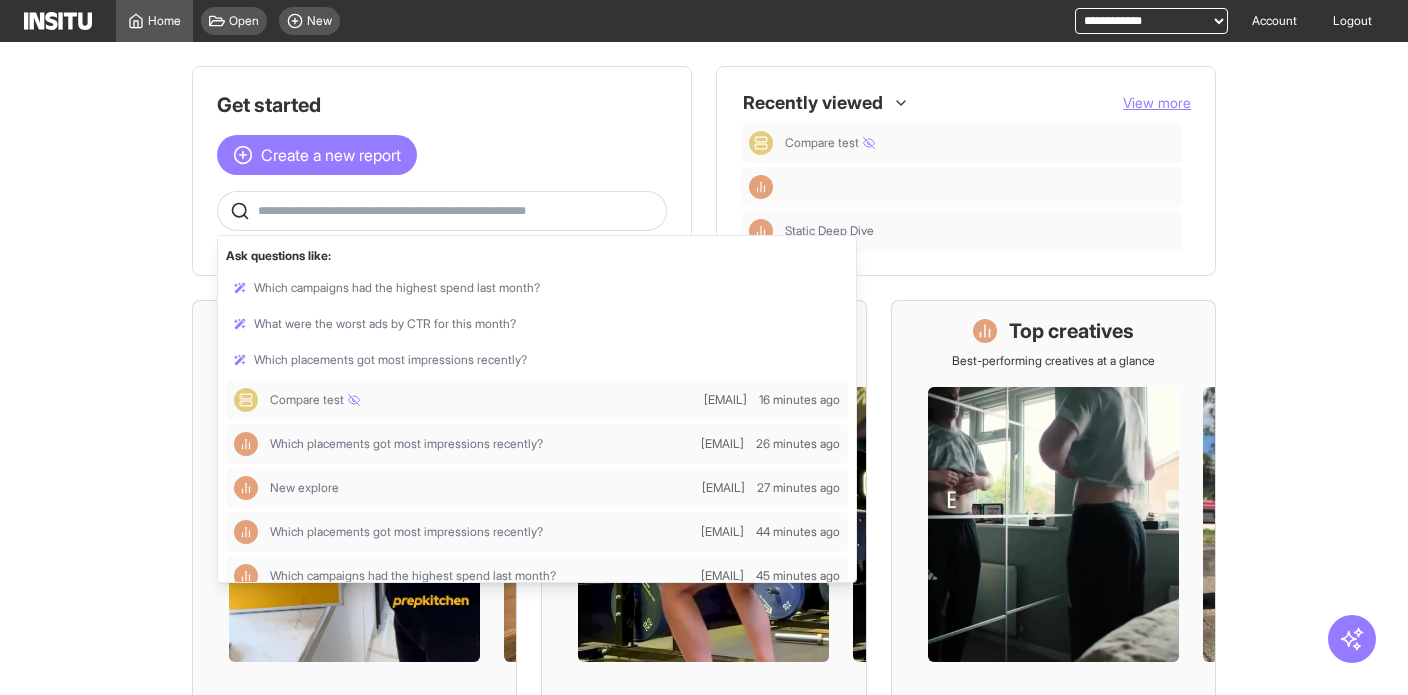 click at bounding box center (458, 211) 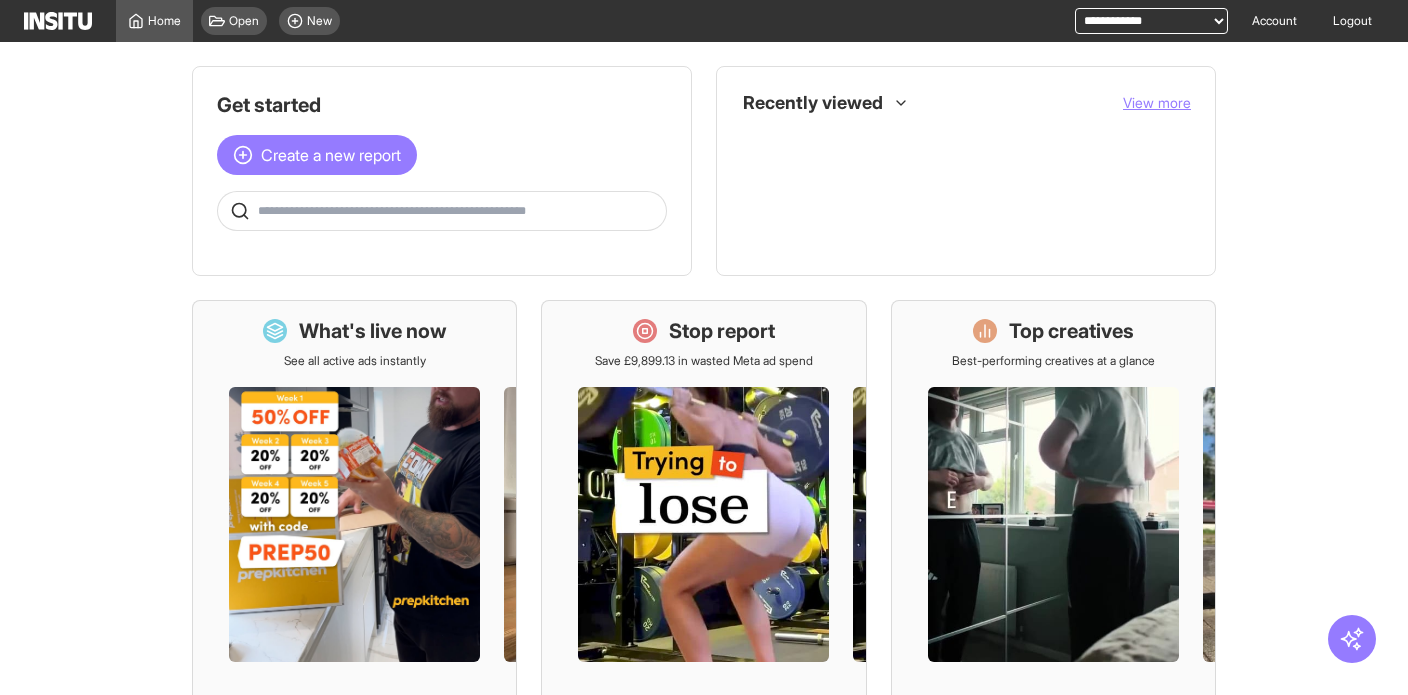 scroll, scrollTop: 0, scrollLeft: 0, axis: both 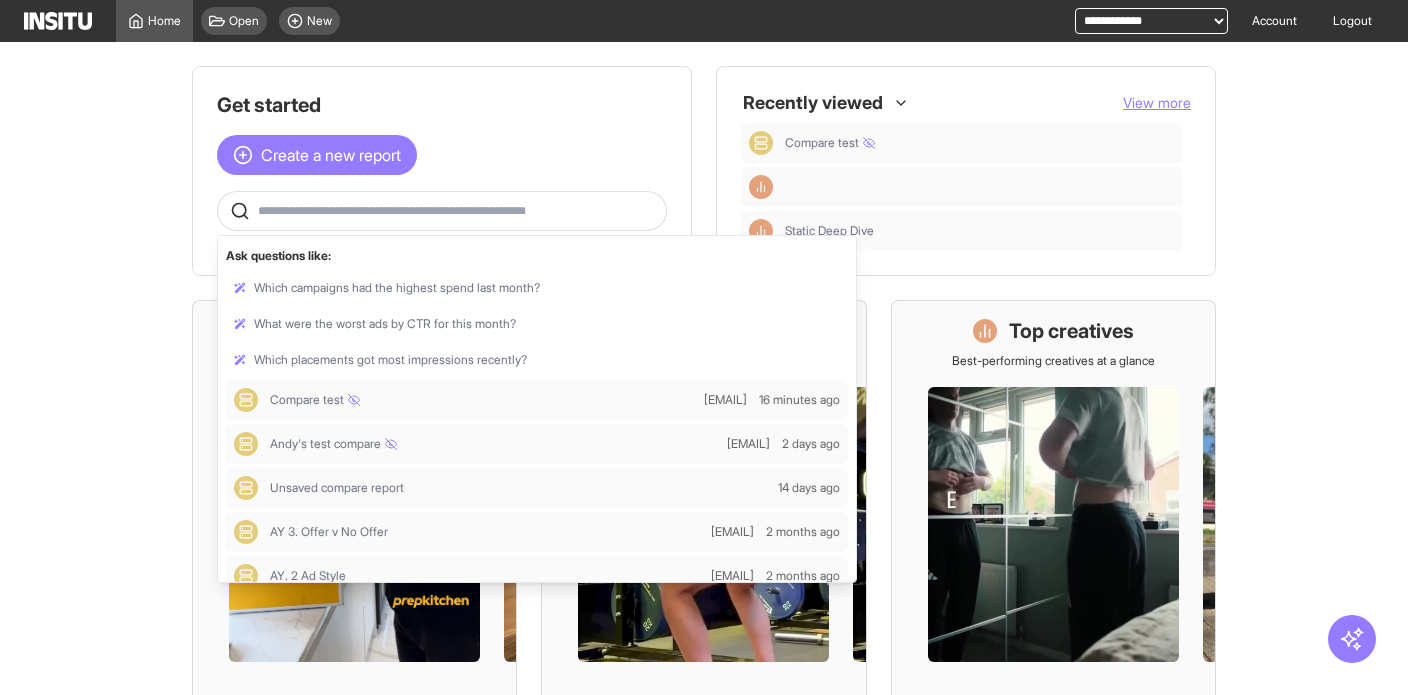 click at bounding box center (458, 211) 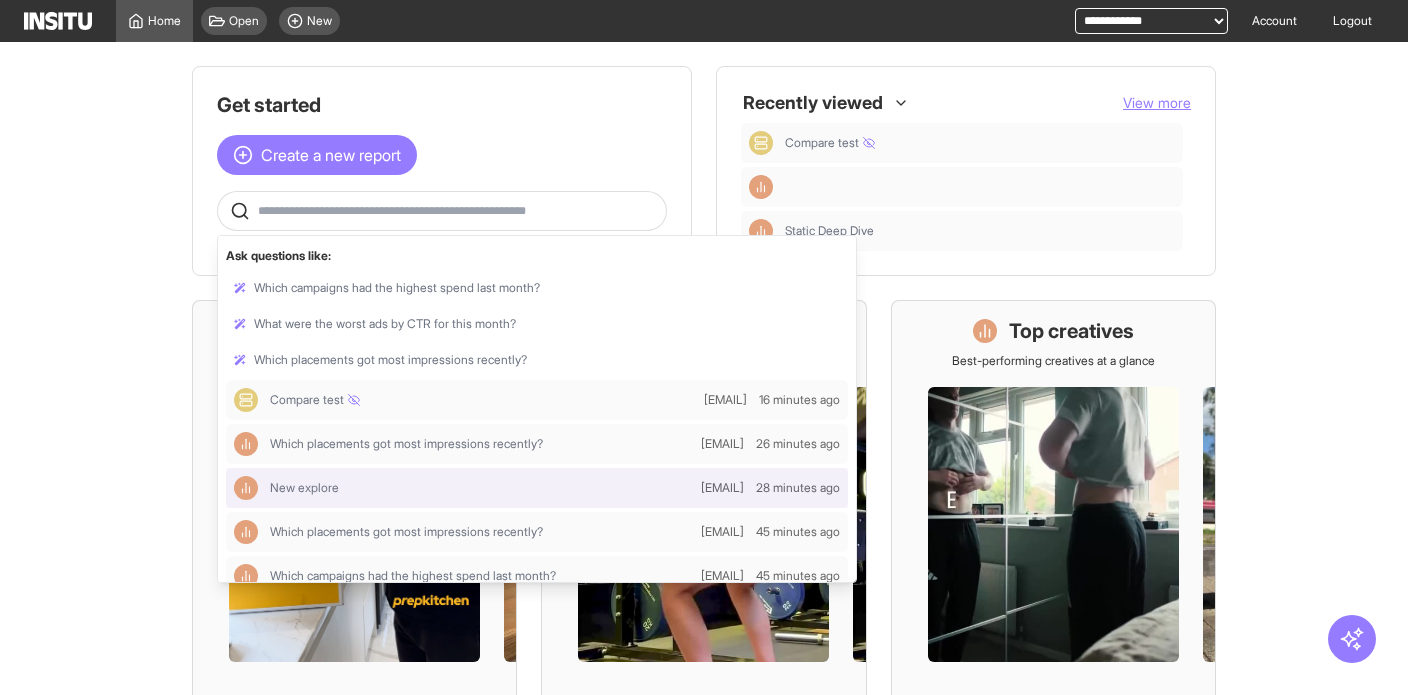 click at bounding box center [458, 211] 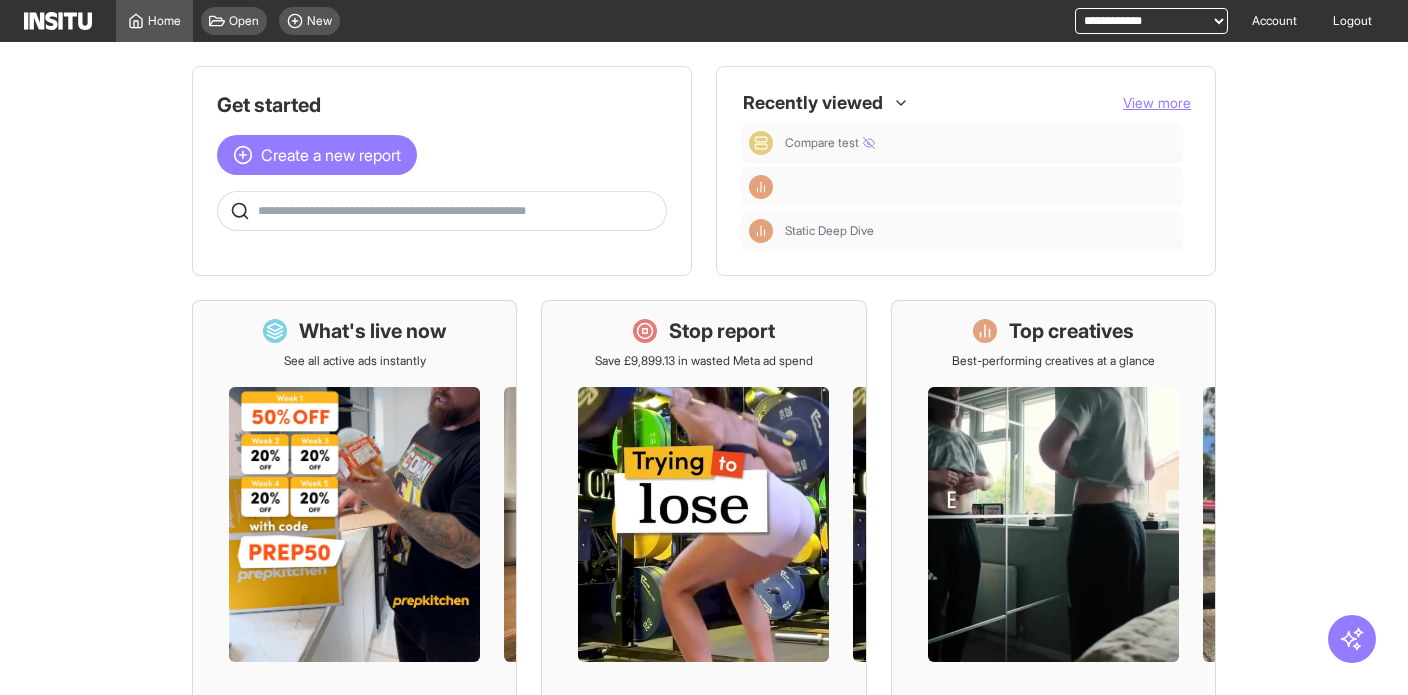 click on "**********" at bounding box center (1151, 21) 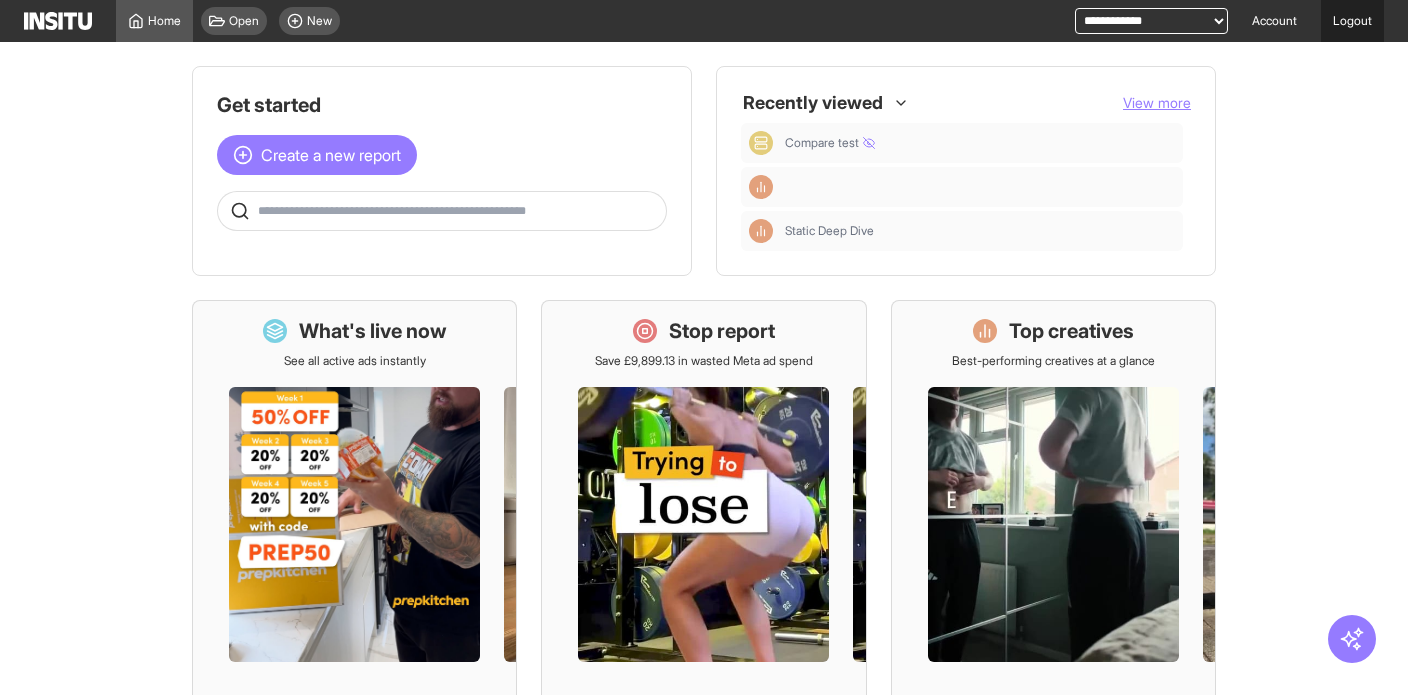 click on "Logout" at bounding box center [1352, 21] 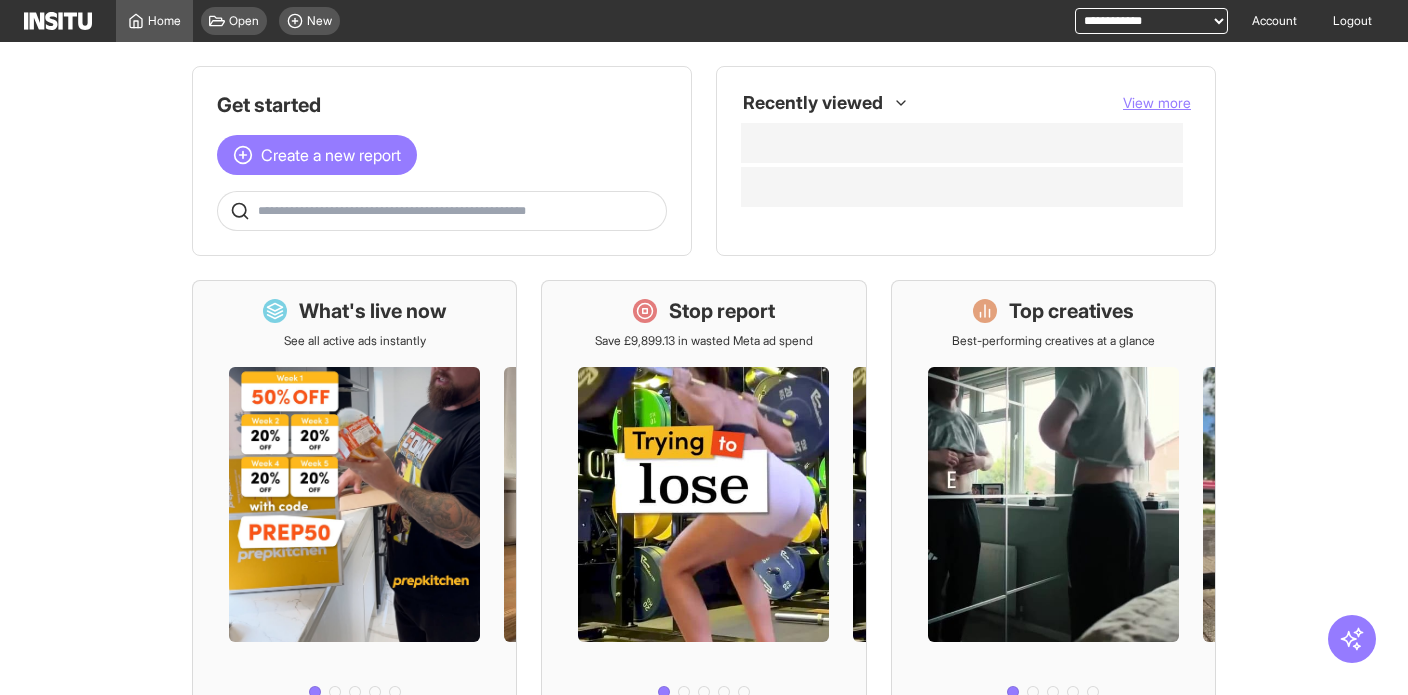 scroll, scrollTop: 0, scrollLeft: 0, axis: both 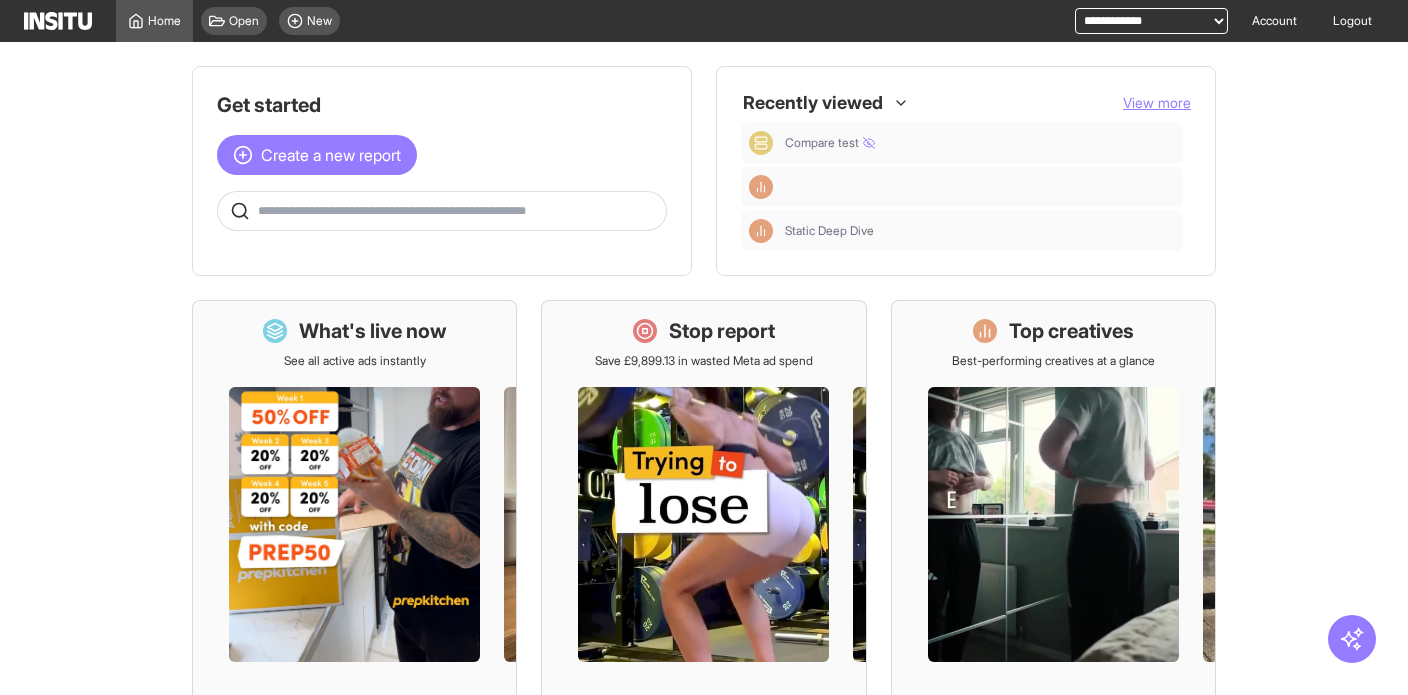 click at bounding box center (442, 211) 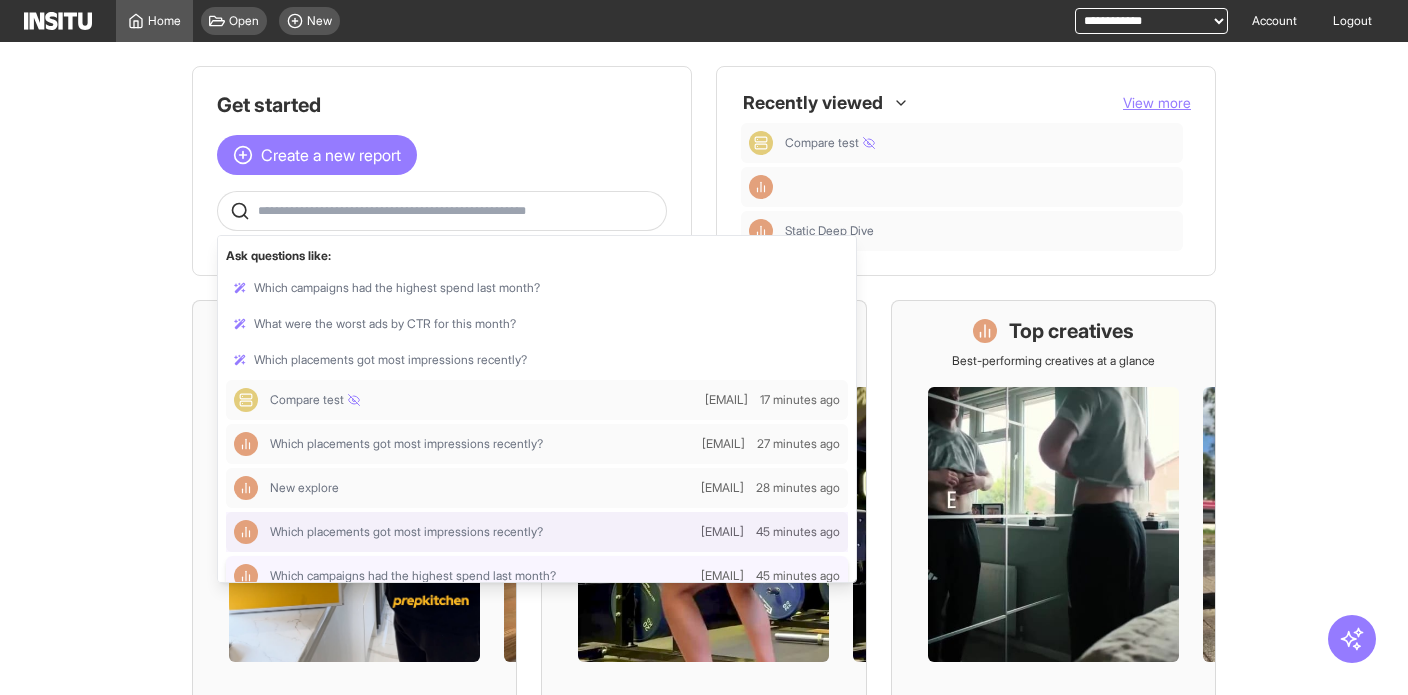 scroll, scrollTop: 22, scrollLeft: 0, axis: vertical 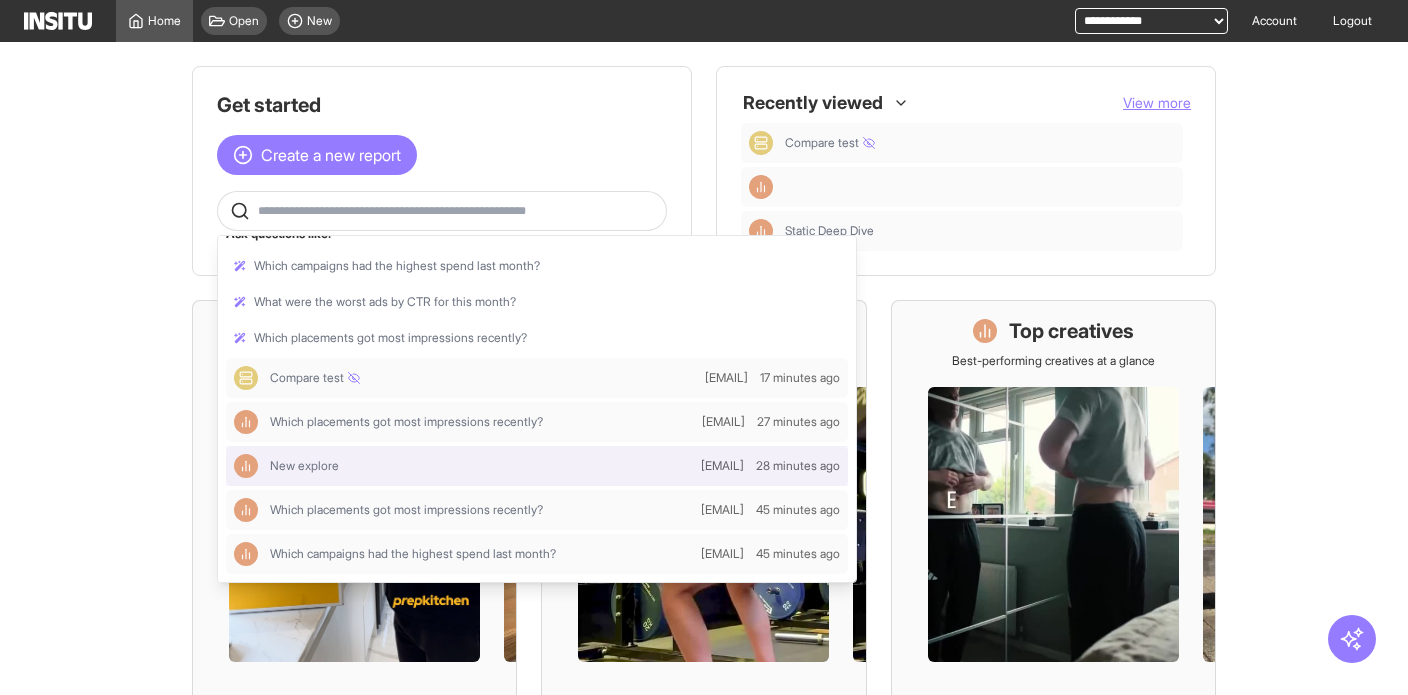 click at bounding box center [537, 466] 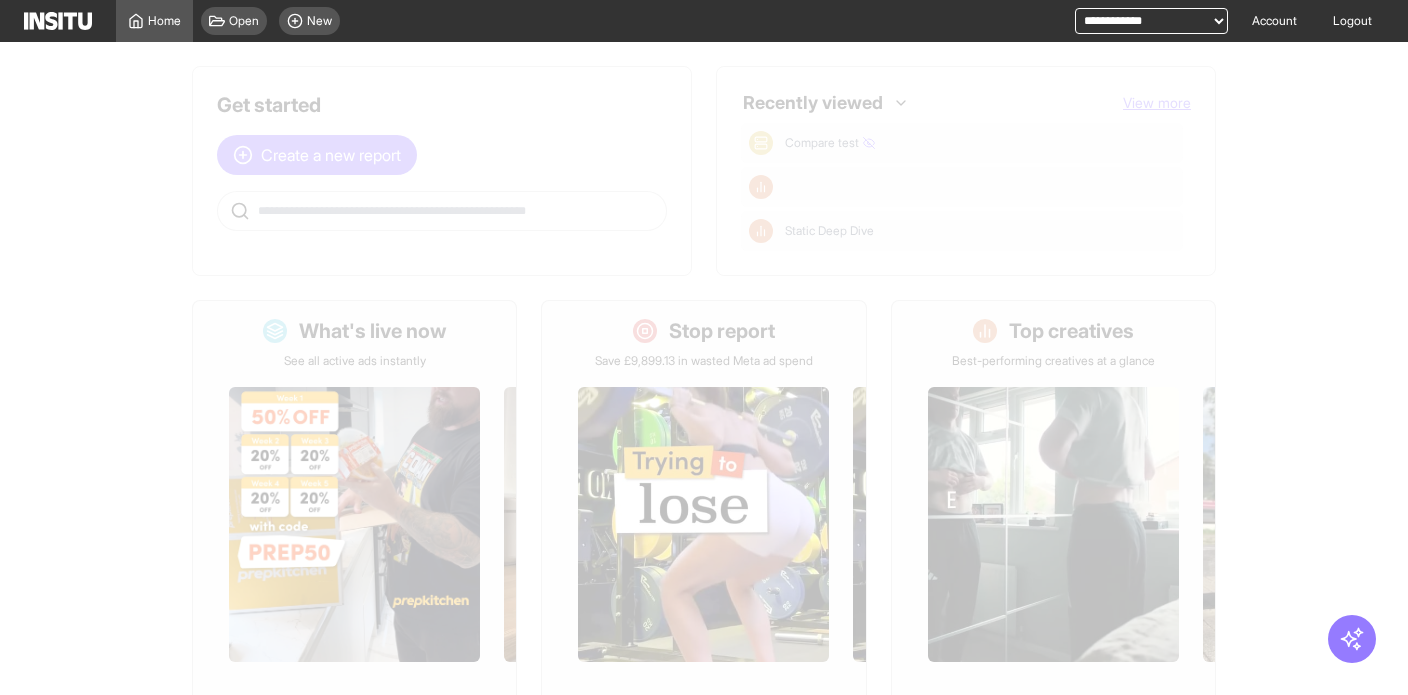 select on "**" 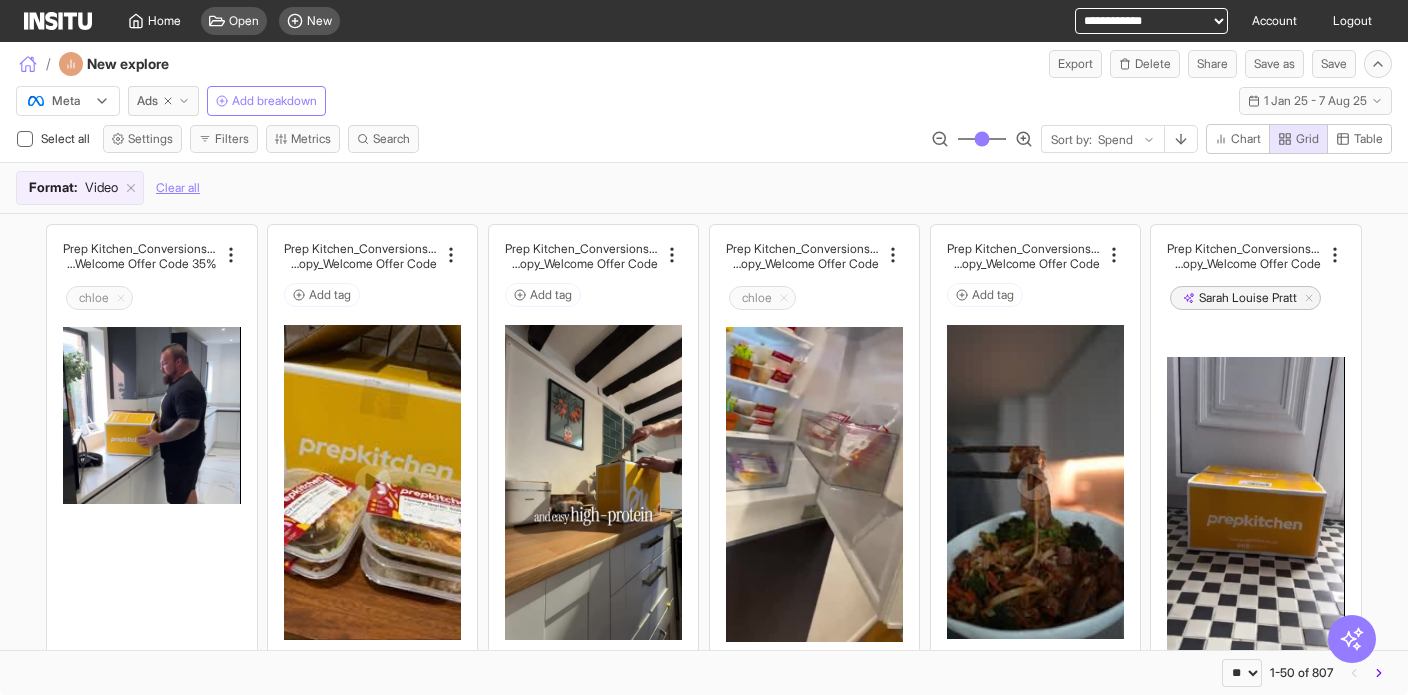click 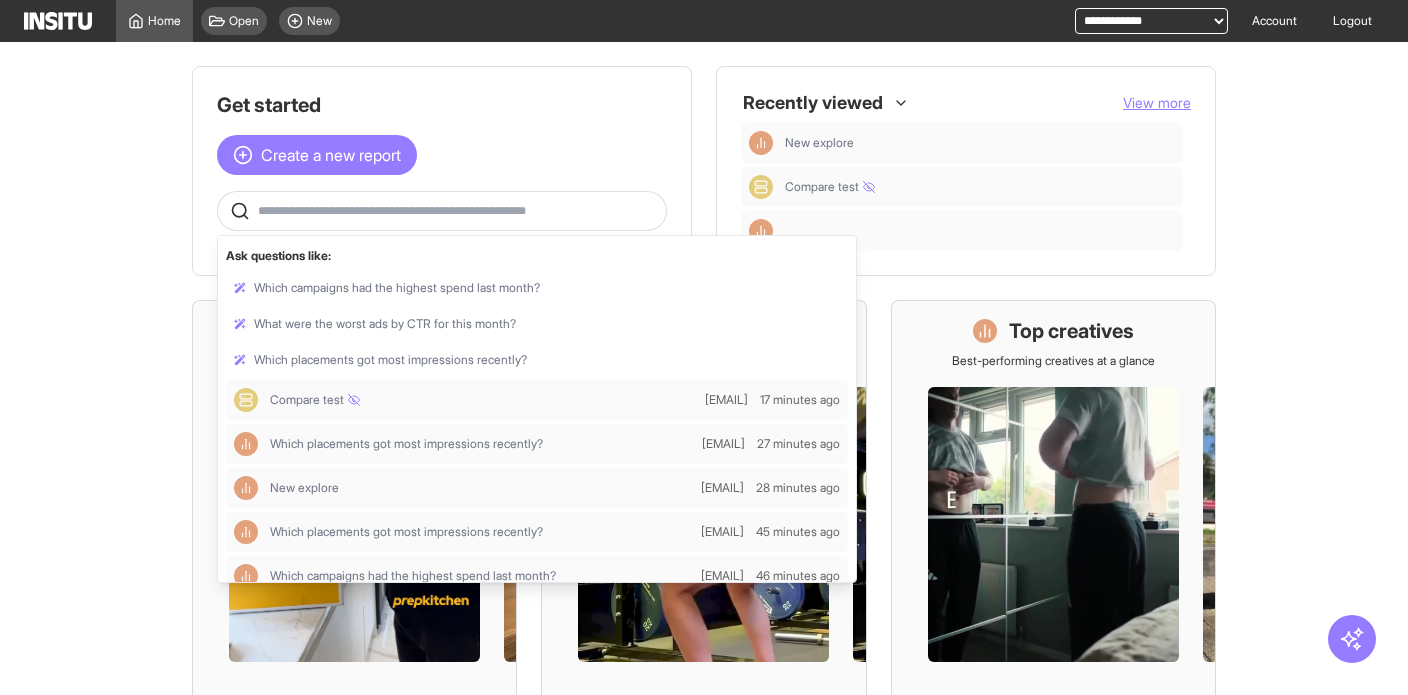click at bounding box center (458, 211) 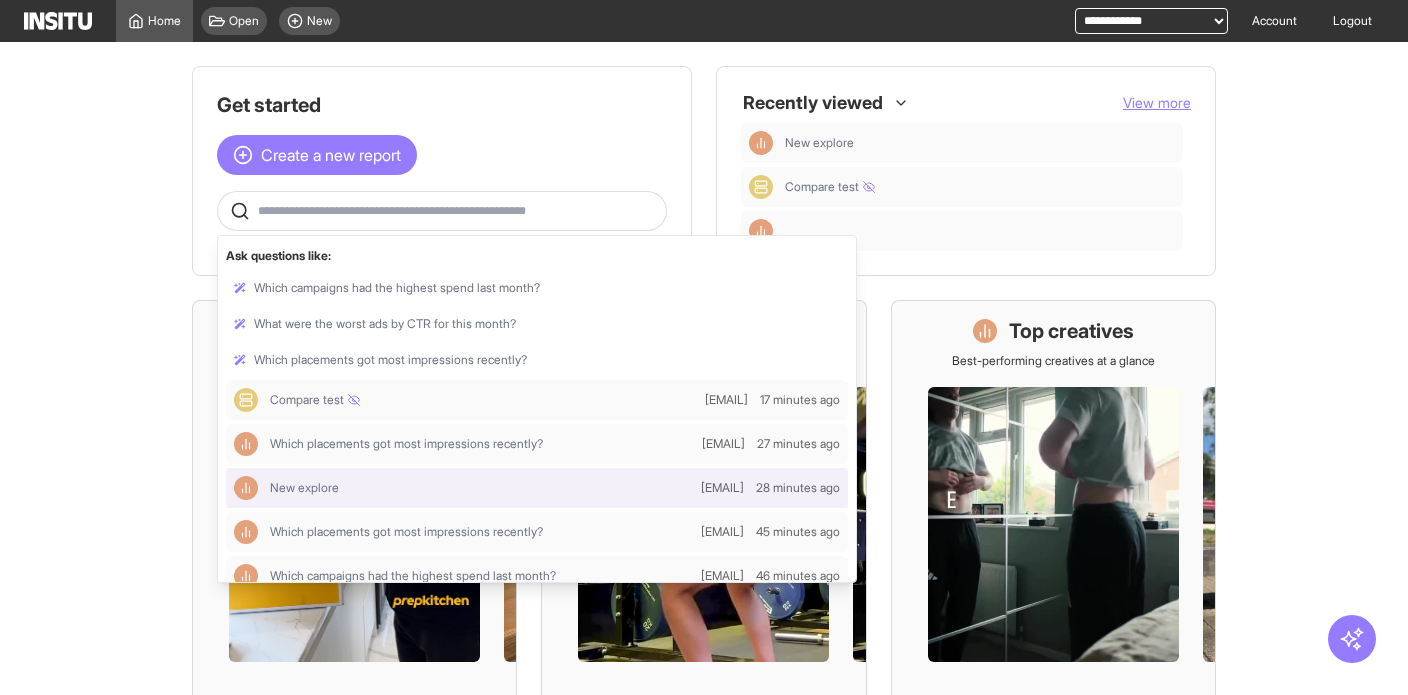 scroll, scrollTop: 22, scrollLeft: 0, axis: vertical 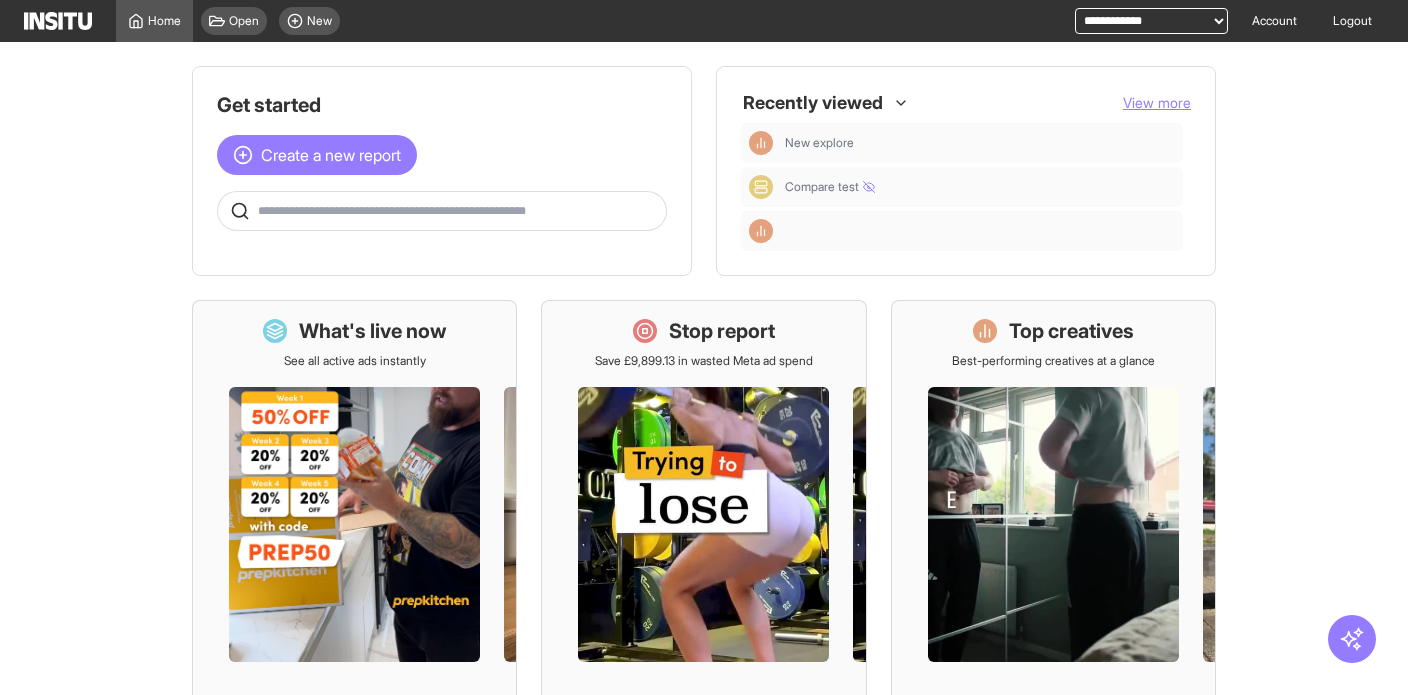 click at bounding box center (458, 211) 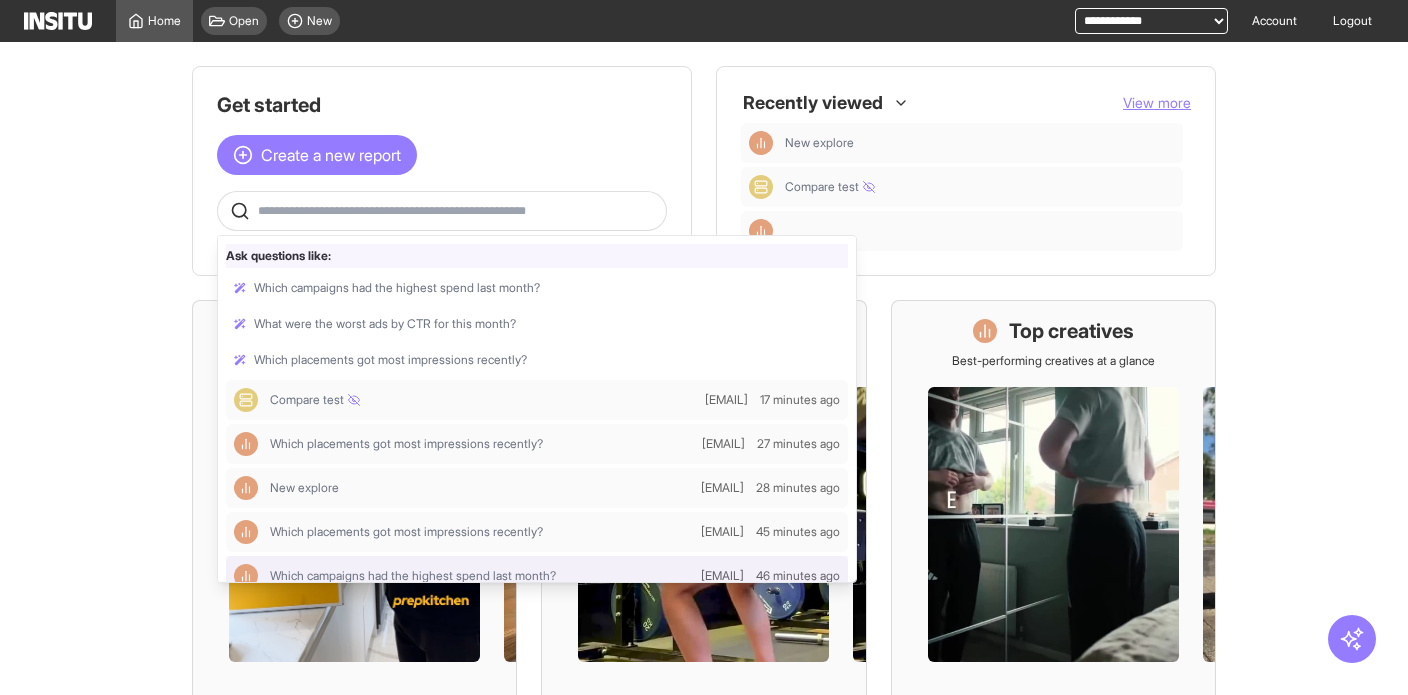 drag, startPoint x: 322, startPoint y: 204, endPoint x: 363, endPoint y: 252, distance: 63.126858 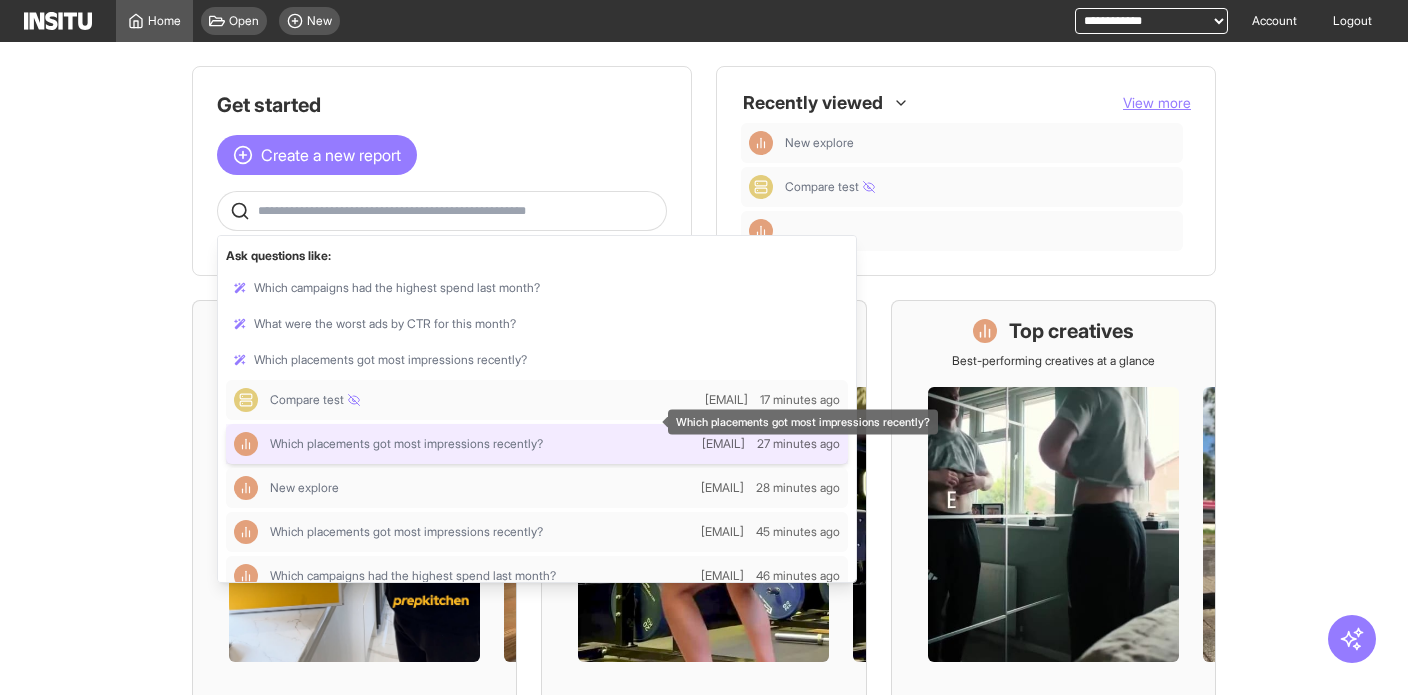 scroll, scrollTop: 22, scrollLeft: 0, axis: vertical 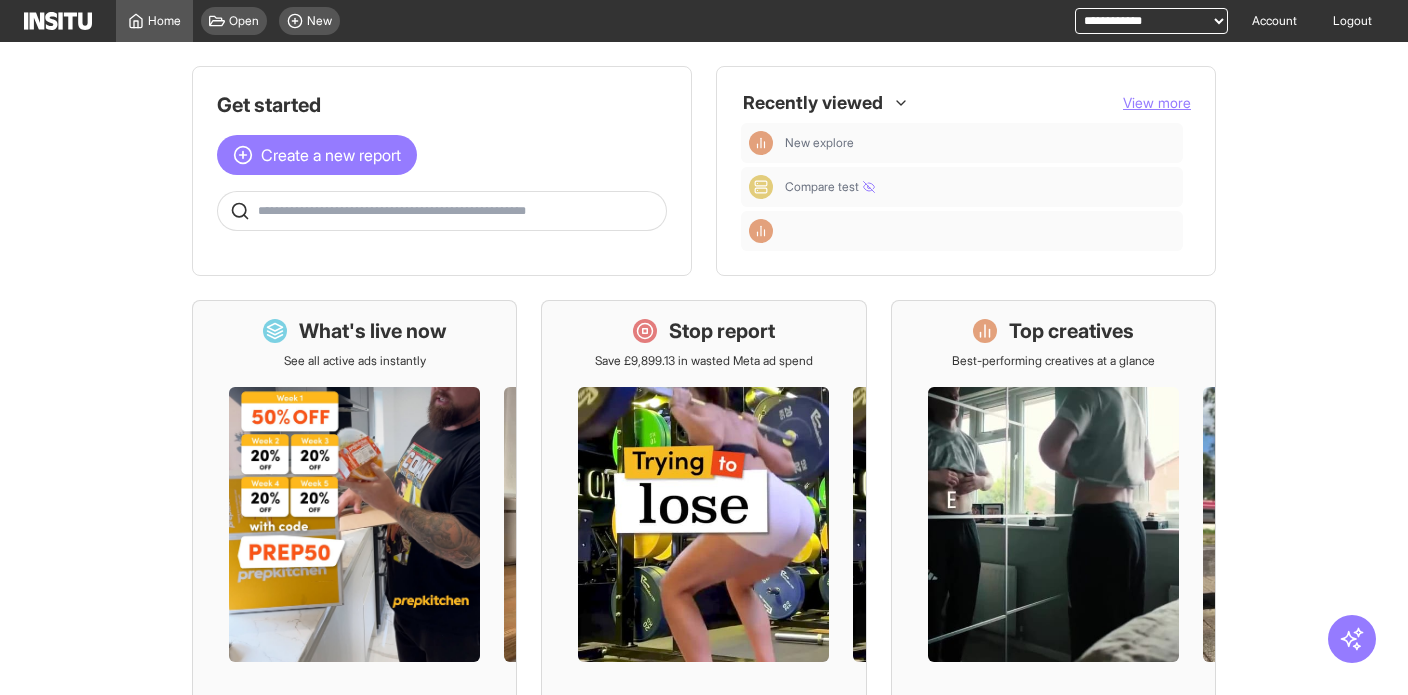 click at bounding box center [458, 211] 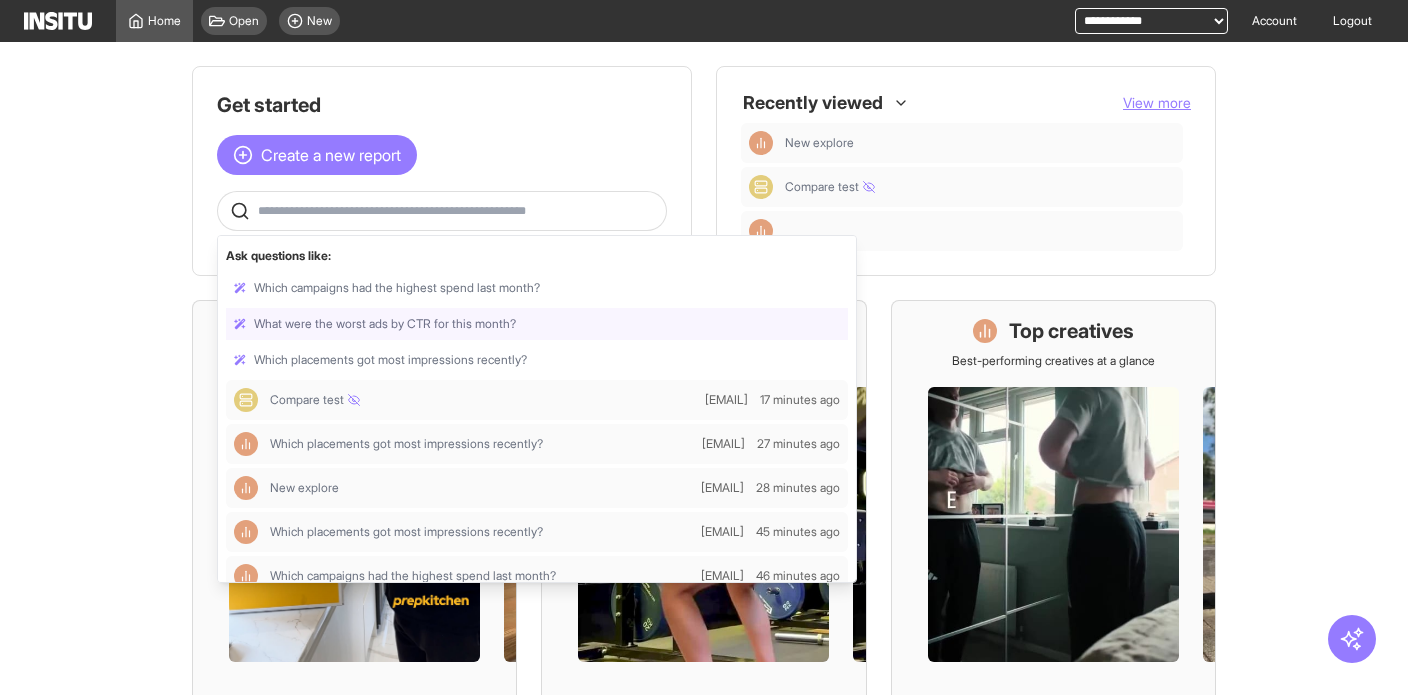 click at bounding box center (458, 211) 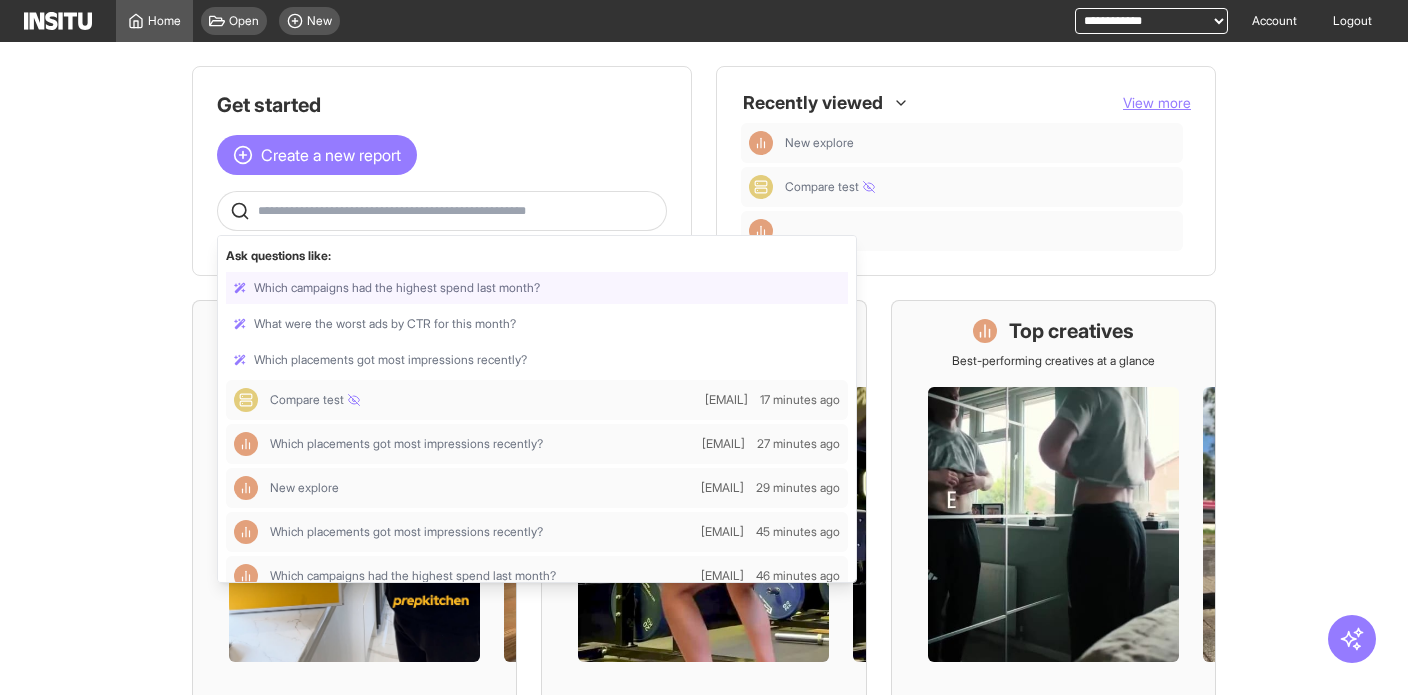 drag, startPoint x: 509, startPoint y: 208, endPoint x: 477, endPoint y: 223, distance: 35.341194 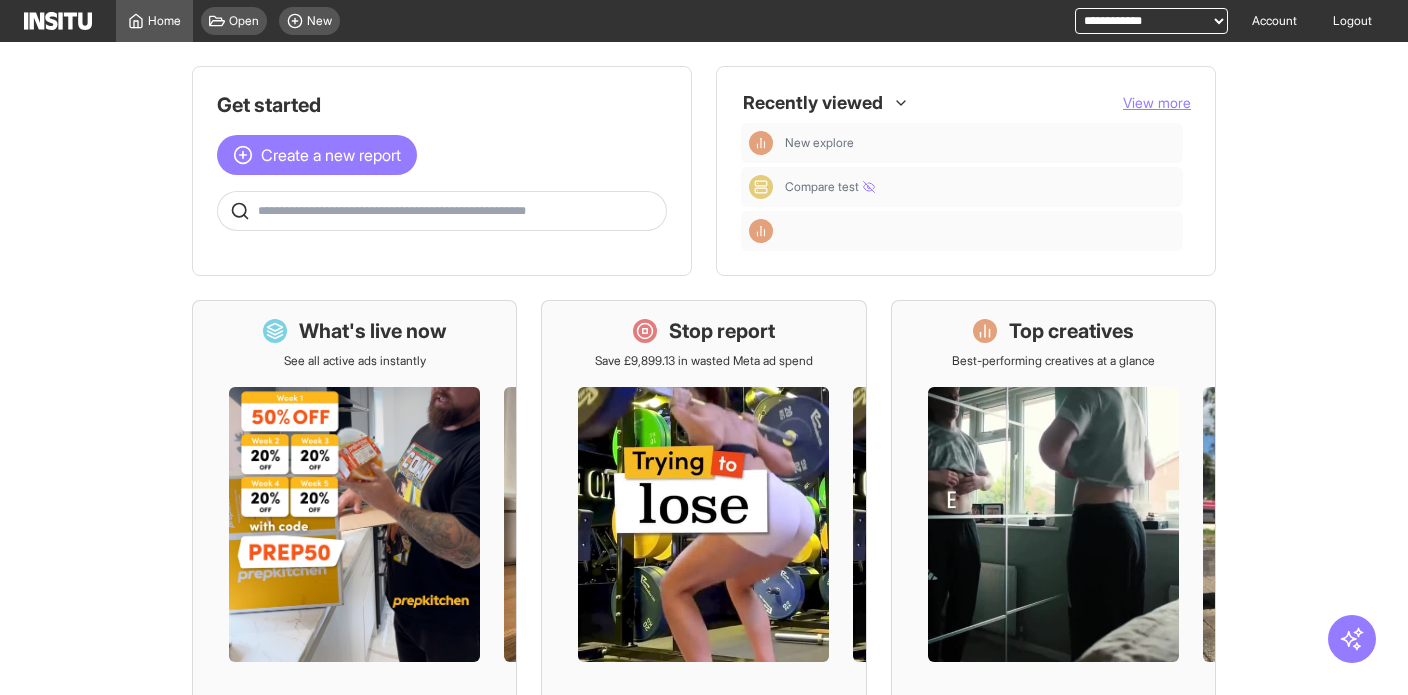click at bounding box center (458, 211) 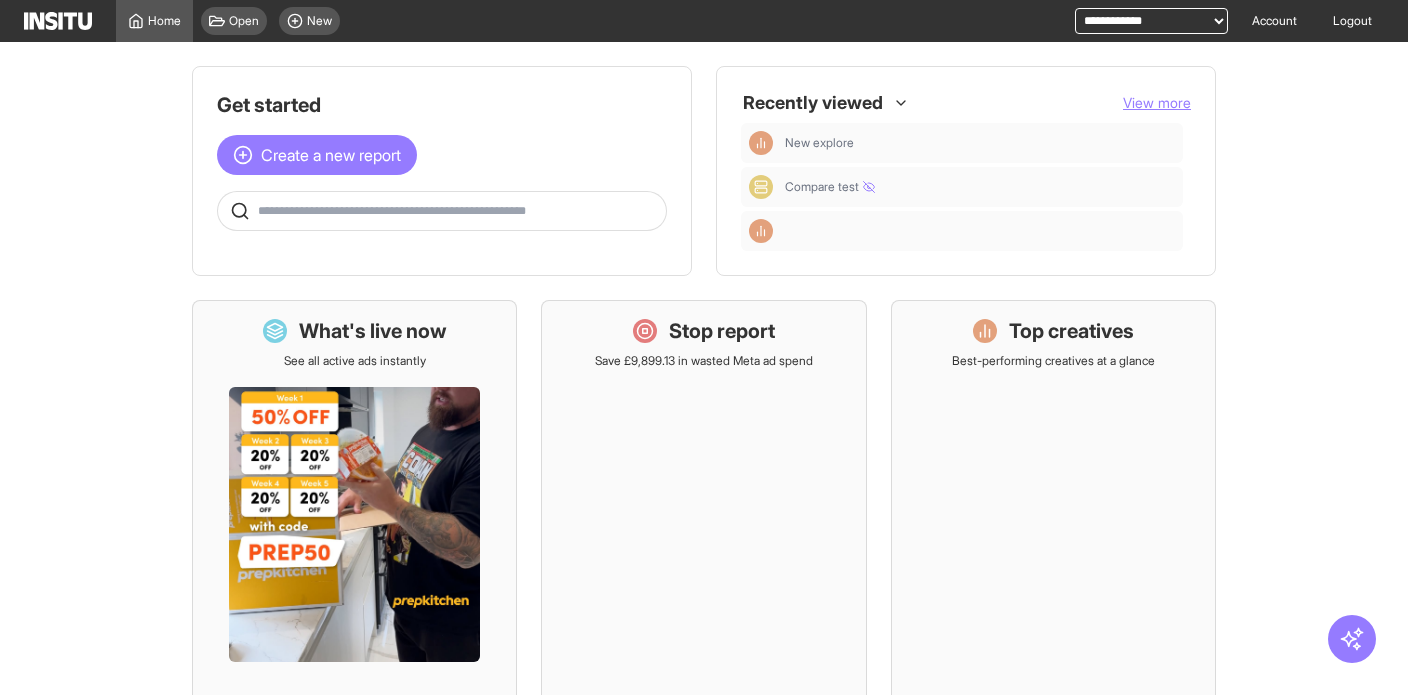 scroll, scrollTop: 0, scrollLeft: 0, axis: both 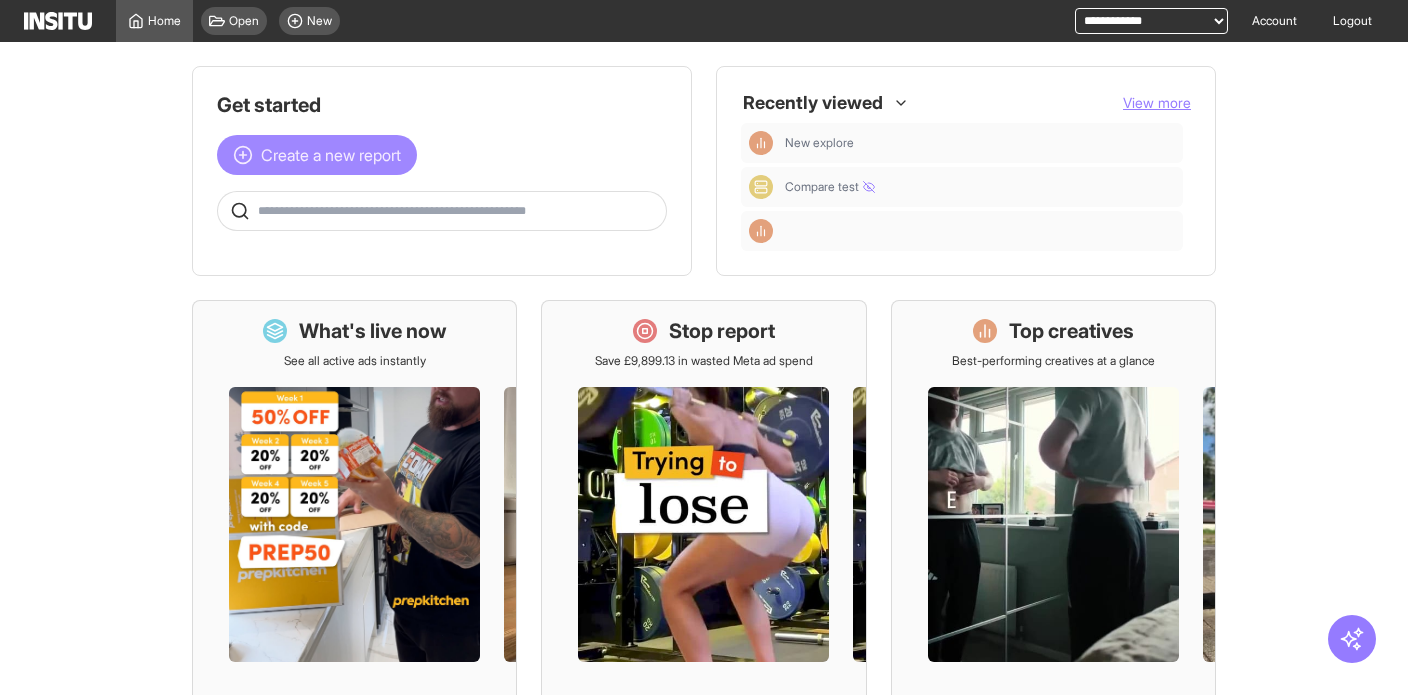 click on "Create a new report" at bounding box center (331, 155) 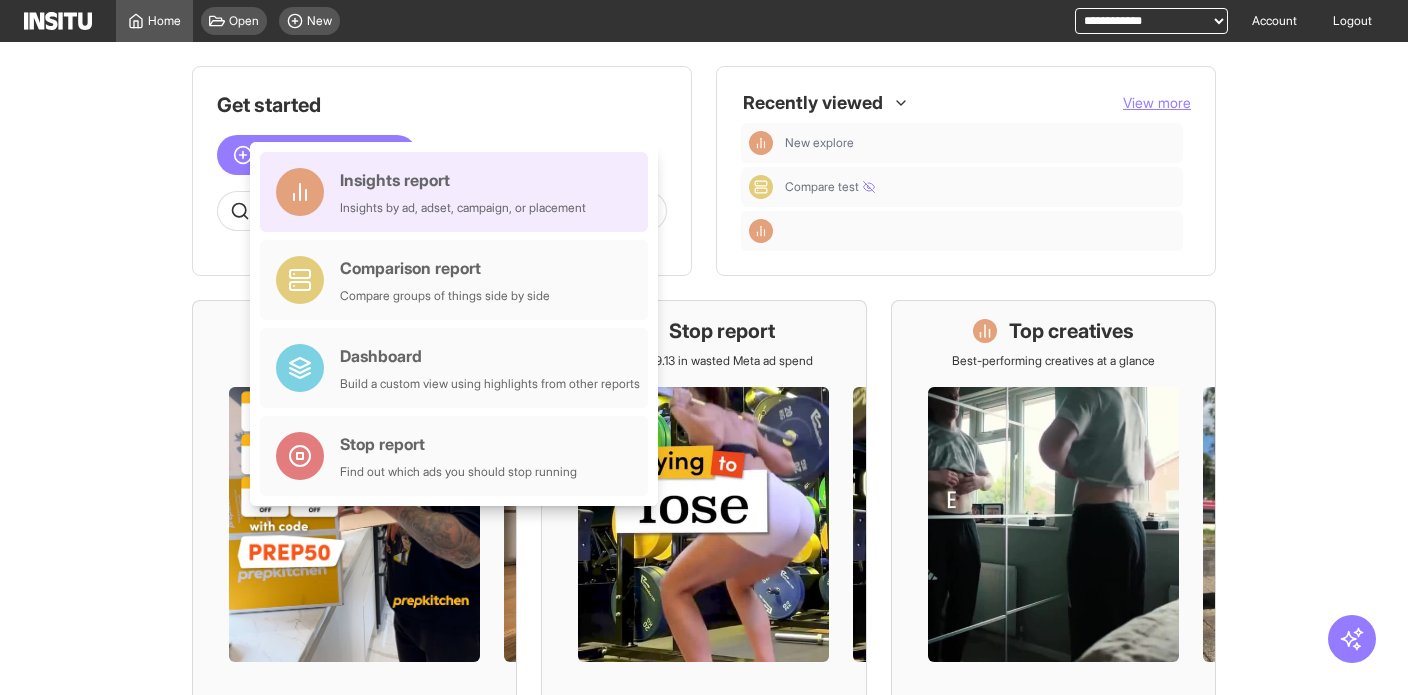 click on "Insights report" at bounding box center (463, 180) 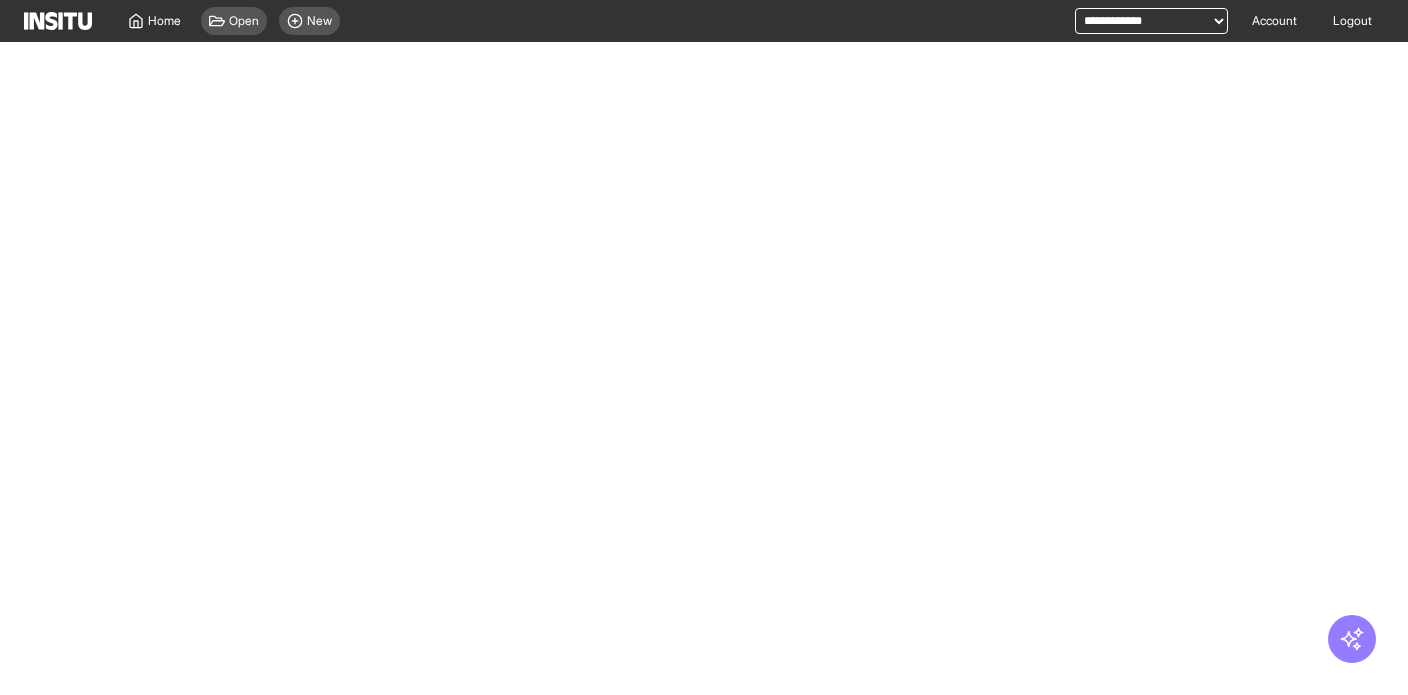 select on "**" 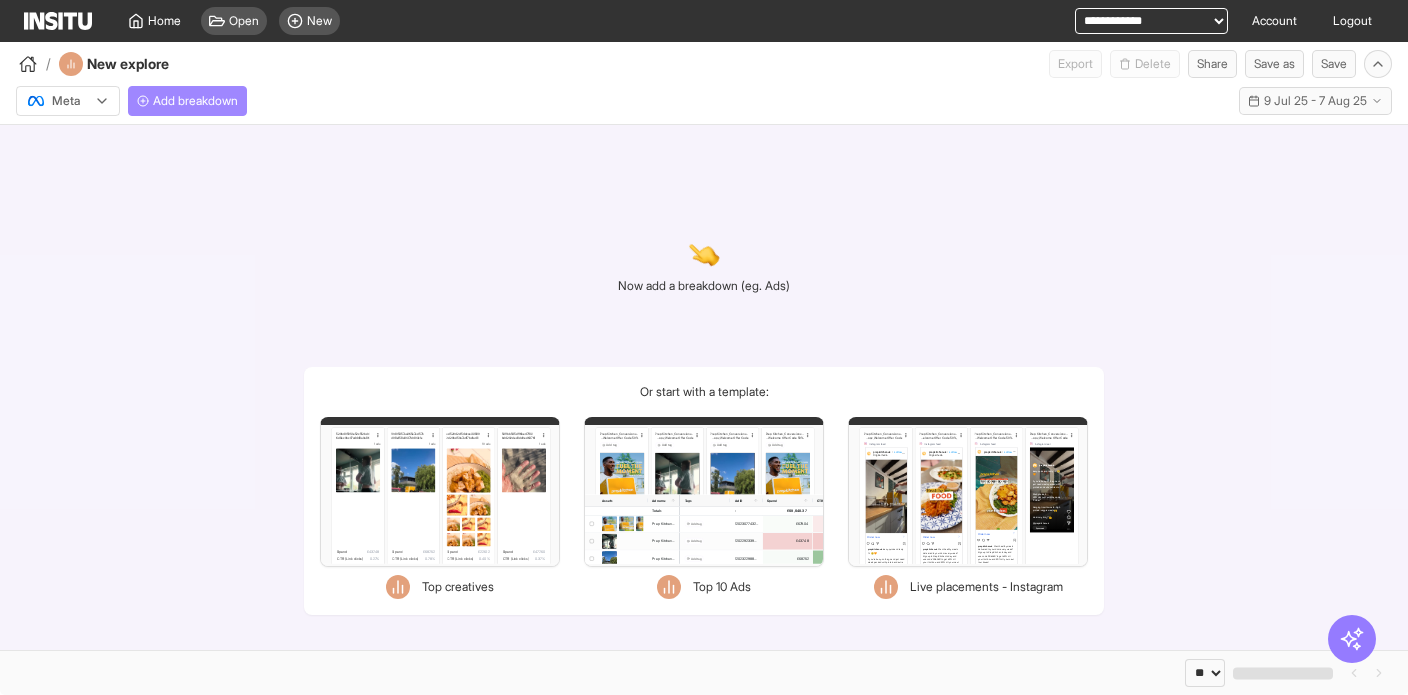 click on "Add breakdown" at bounding box center [187, 101] 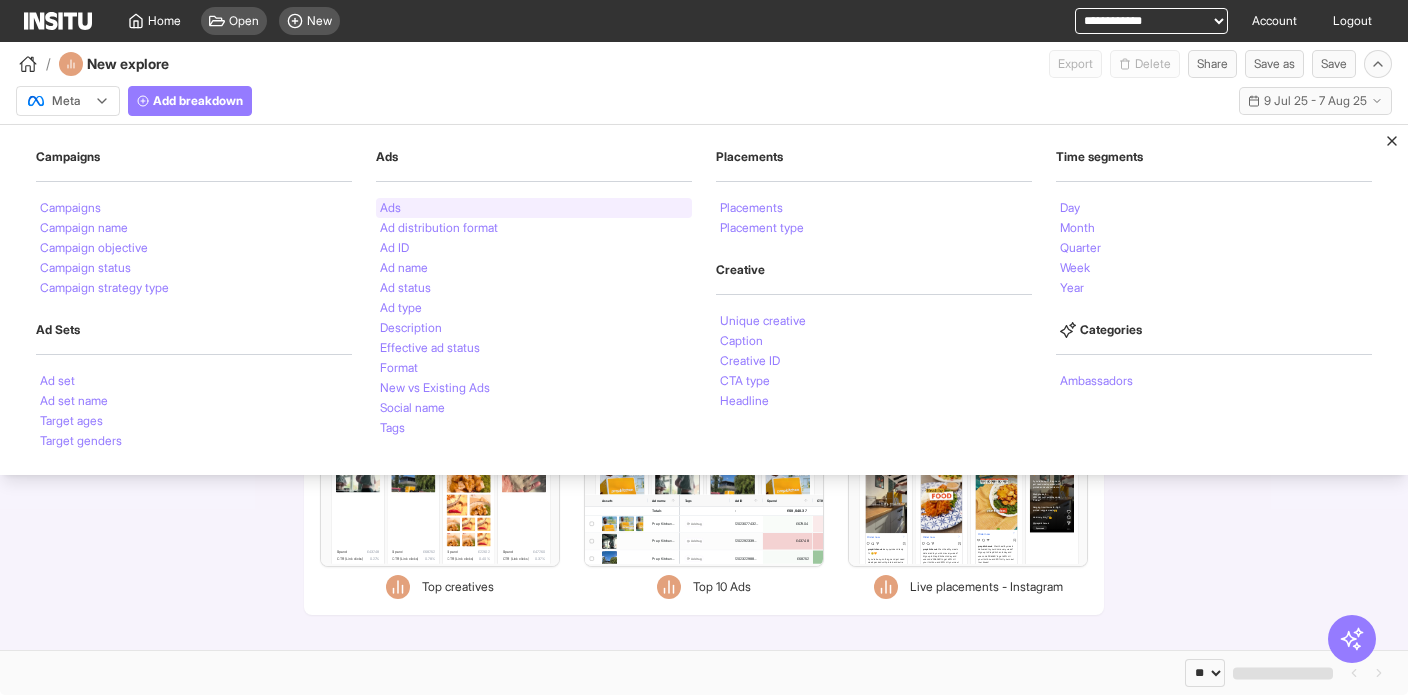 click on "Ads" at bounding box center [534, 208] 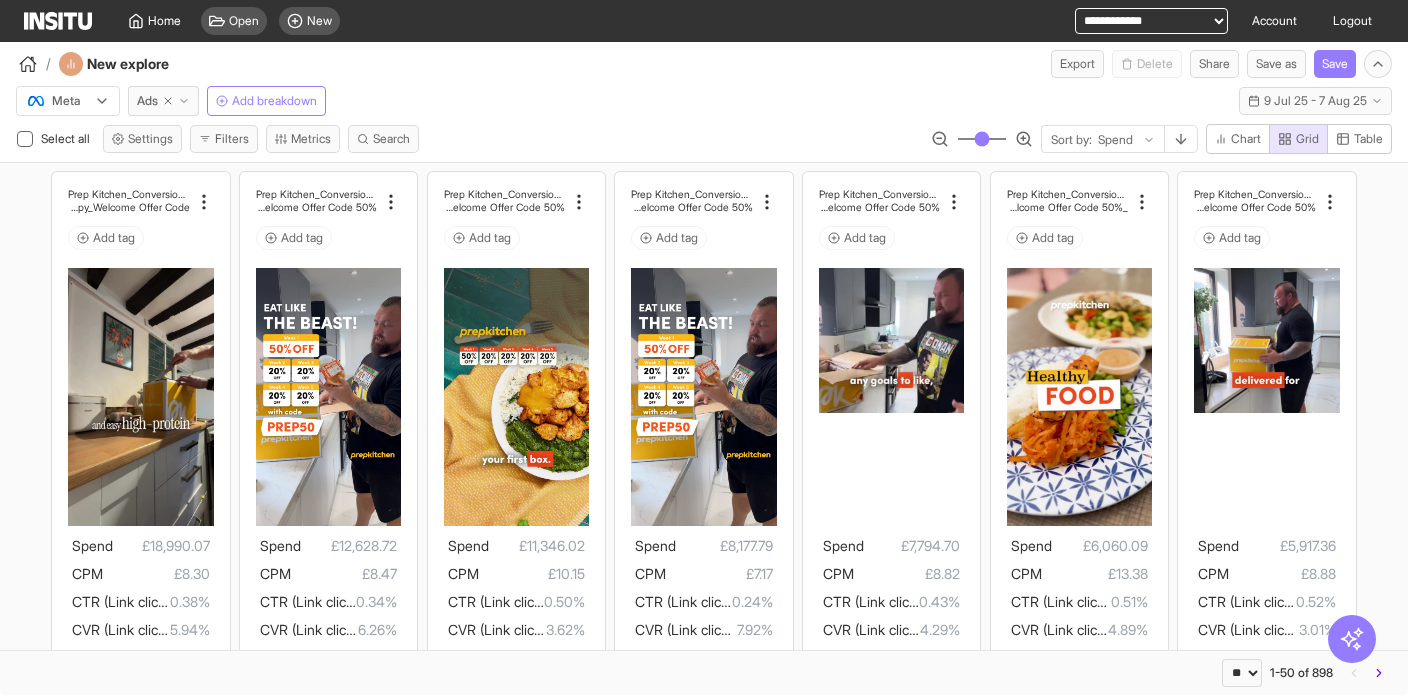 type on "**" 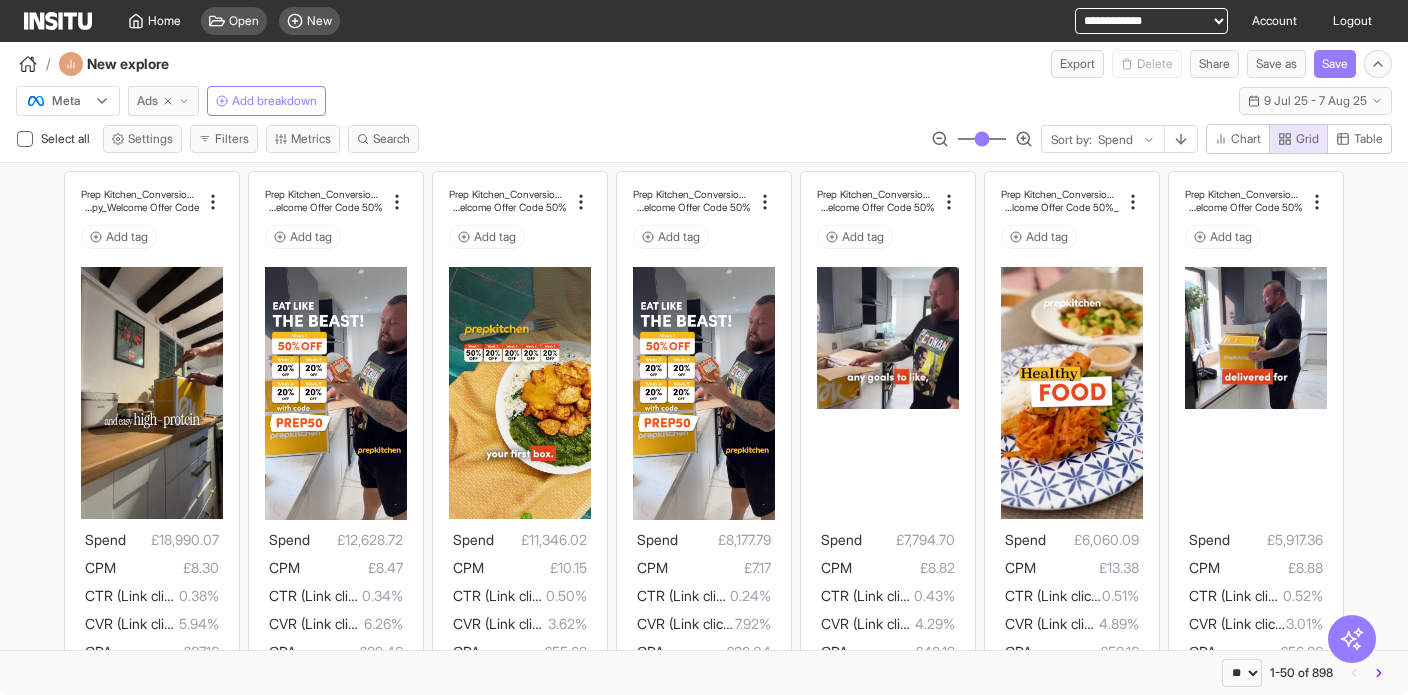 click 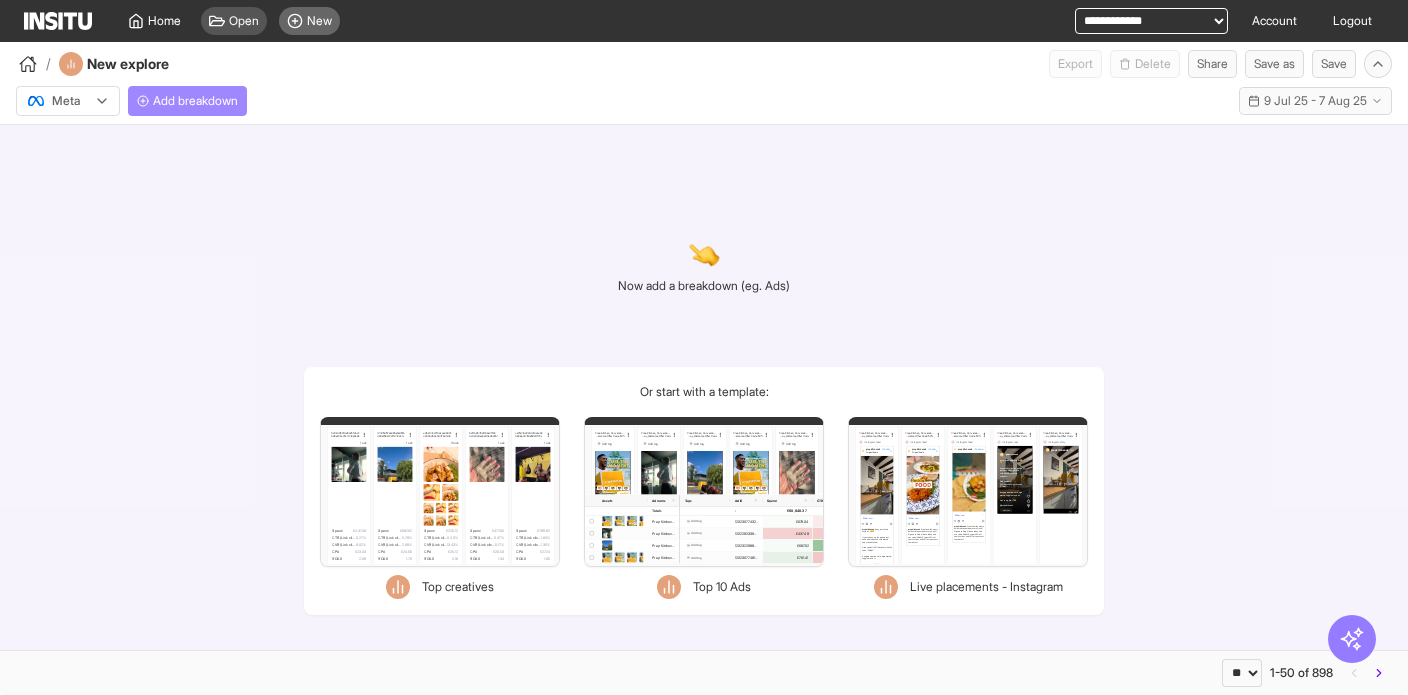 click on "New" at bounding box center [319, 21] 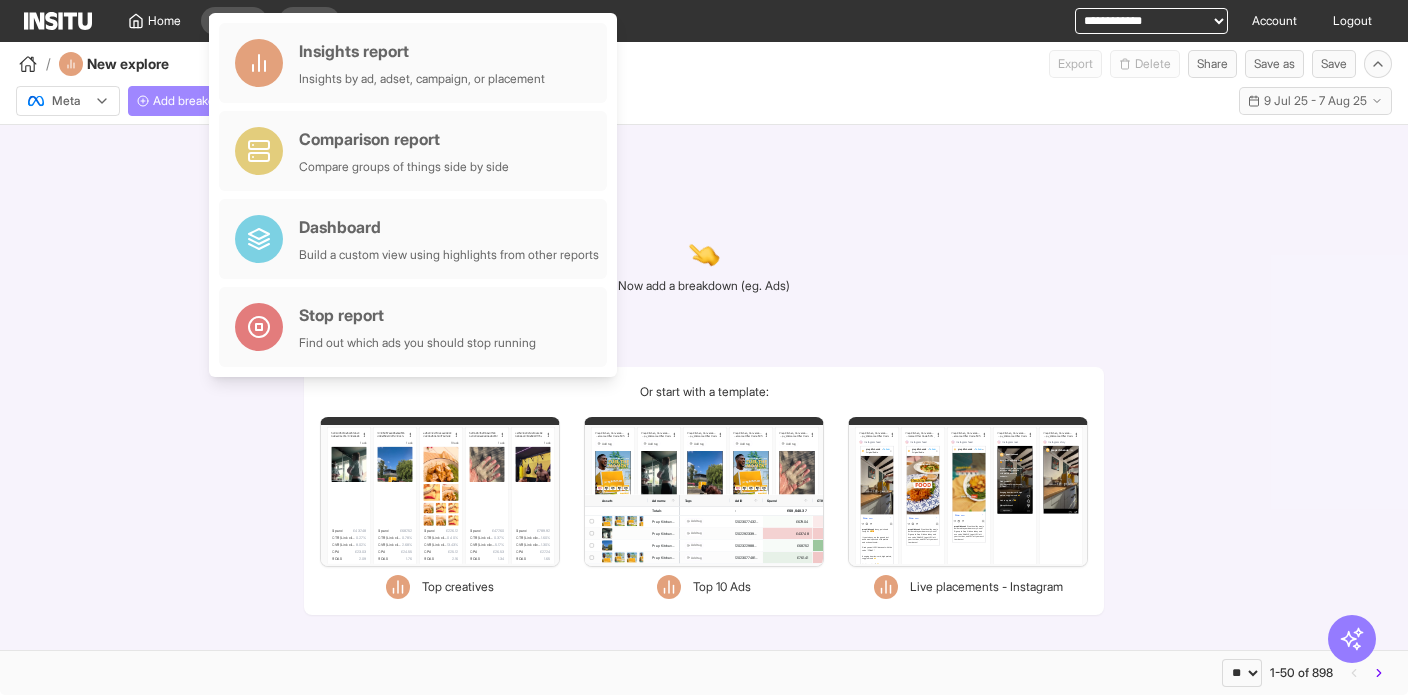 drag, startPoint x: 1131, startPoint y: 134, endPoint x: 1137, endPoint y: 98, distance: 36.496574 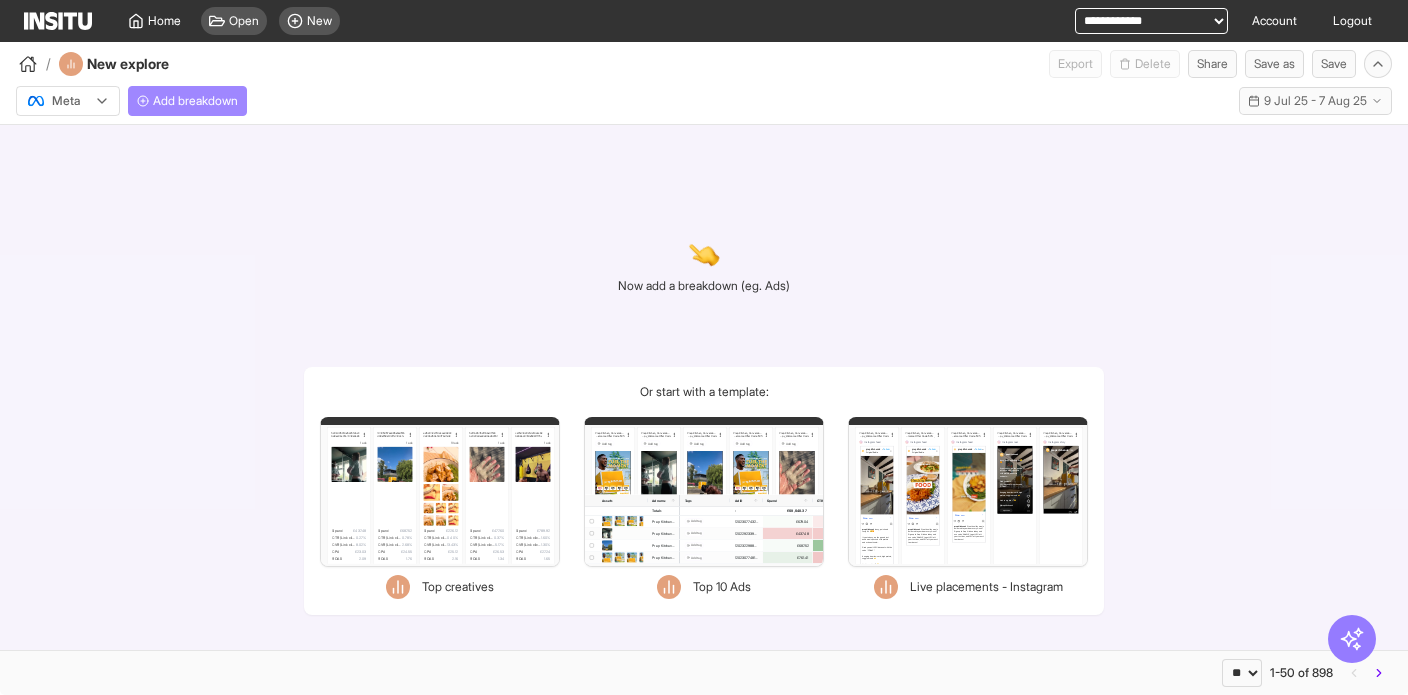 select on "**********" 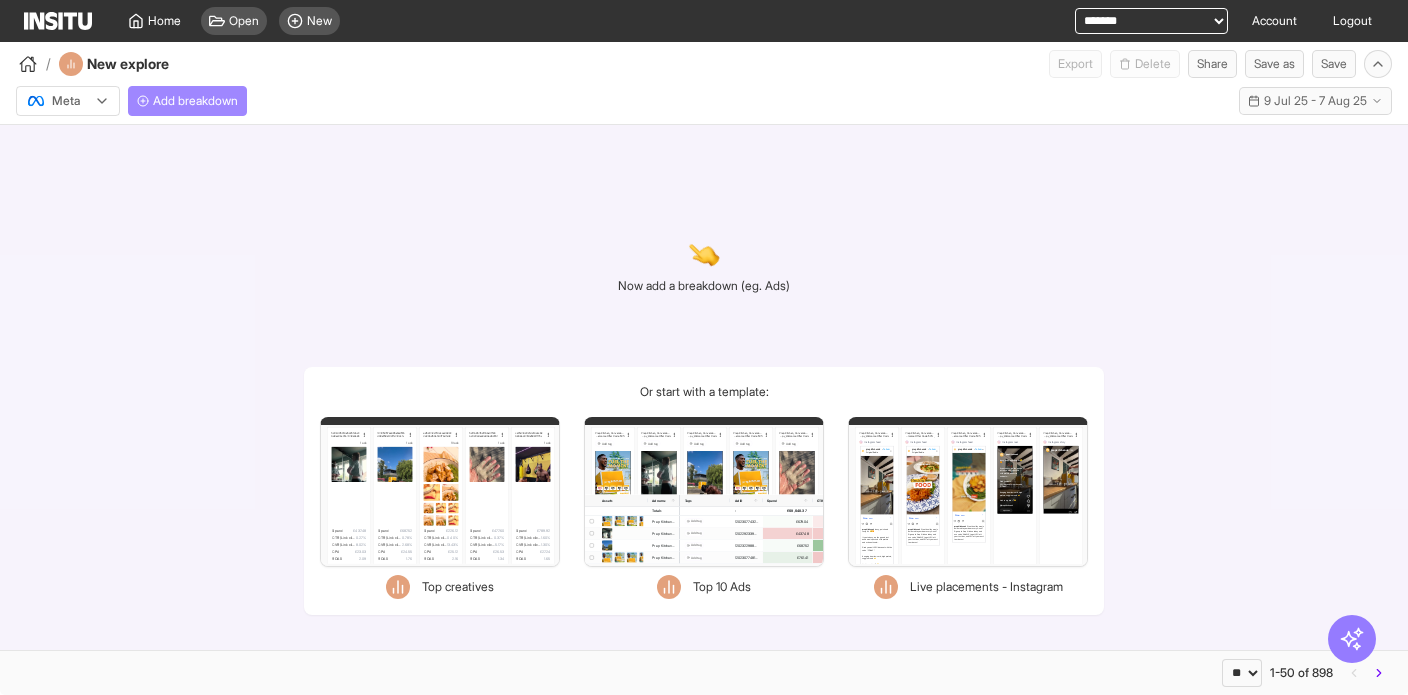 click on "**********" at bounding box center [1151, 21] 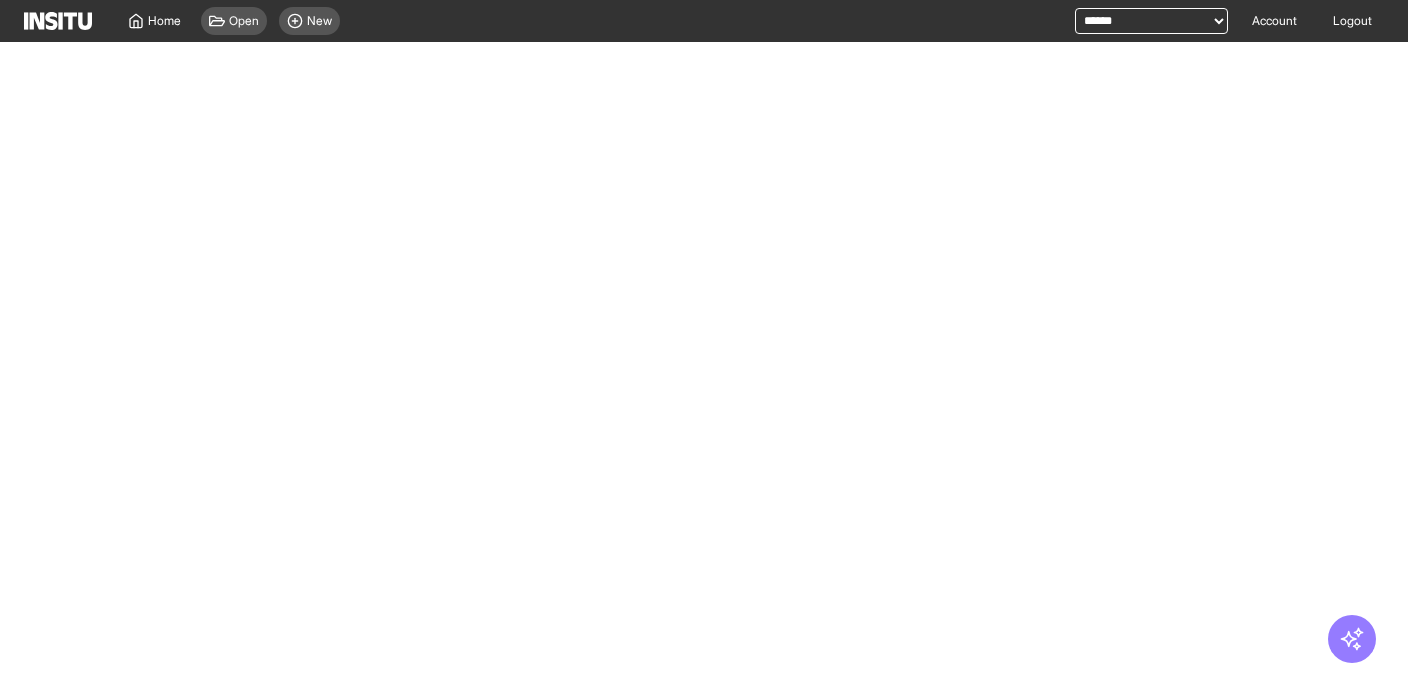 scroll, scrollTop: 0, scrollLeft: 0, axis: both 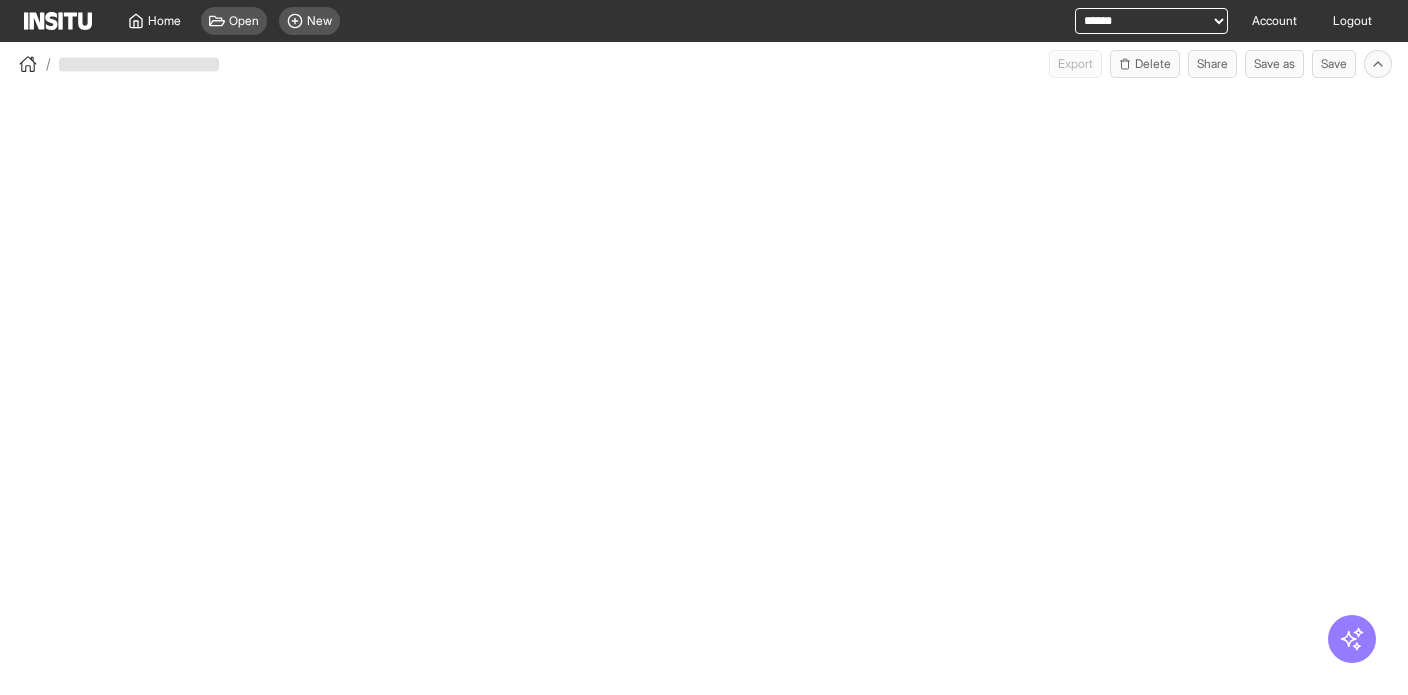 select on "**" 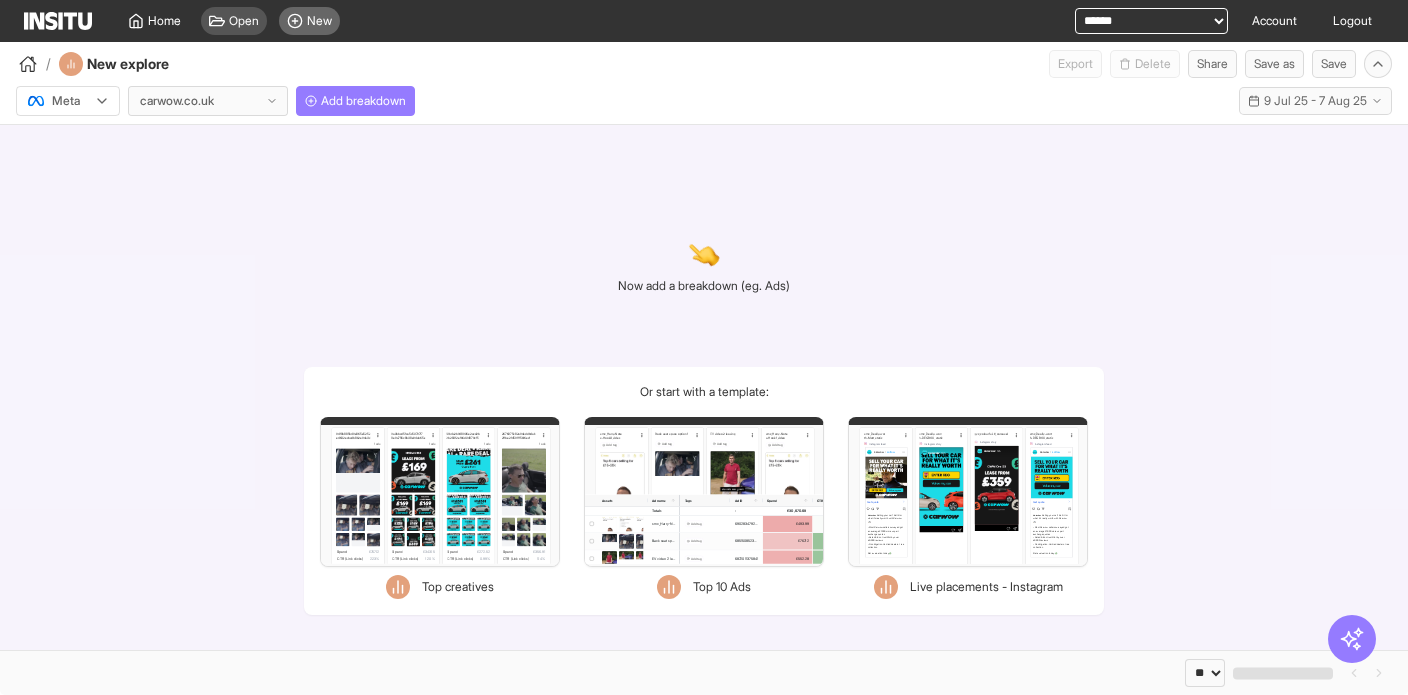 click on "New" at bounding box center [319, 21] 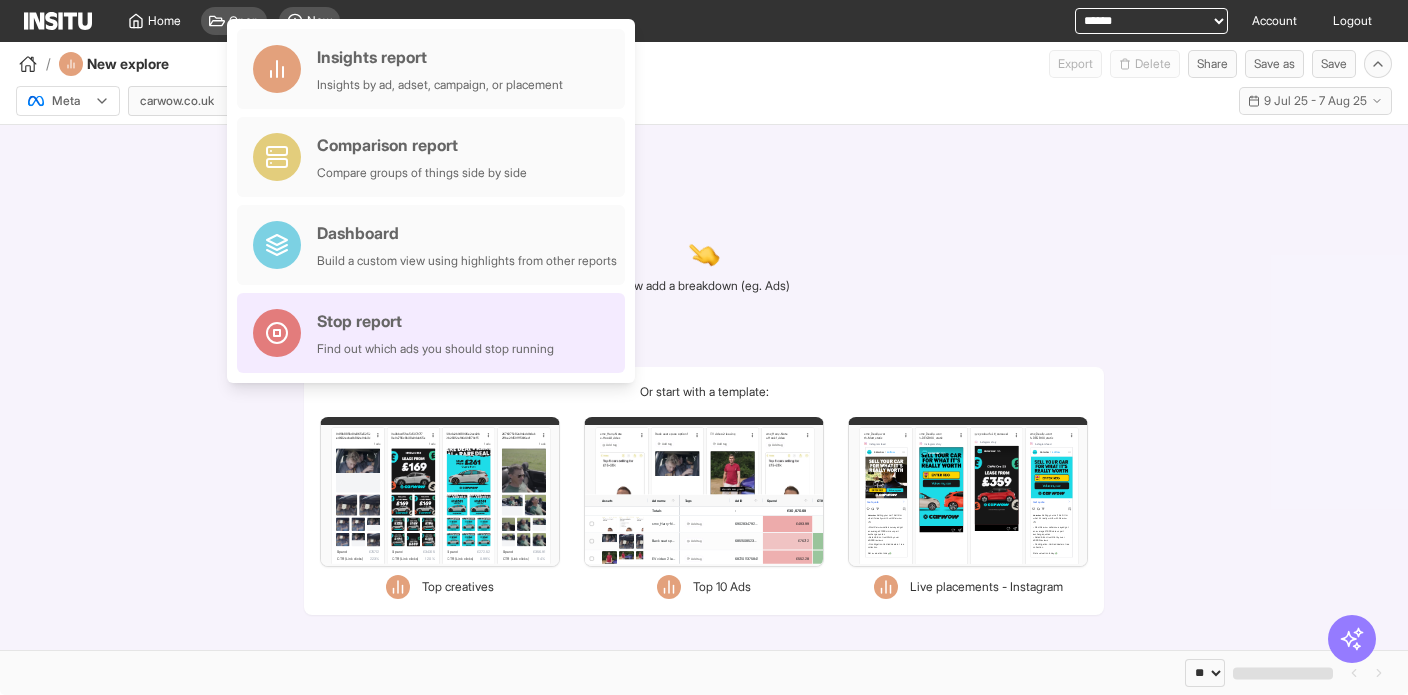 click on "Stop report" at bounding box center (435, 321) 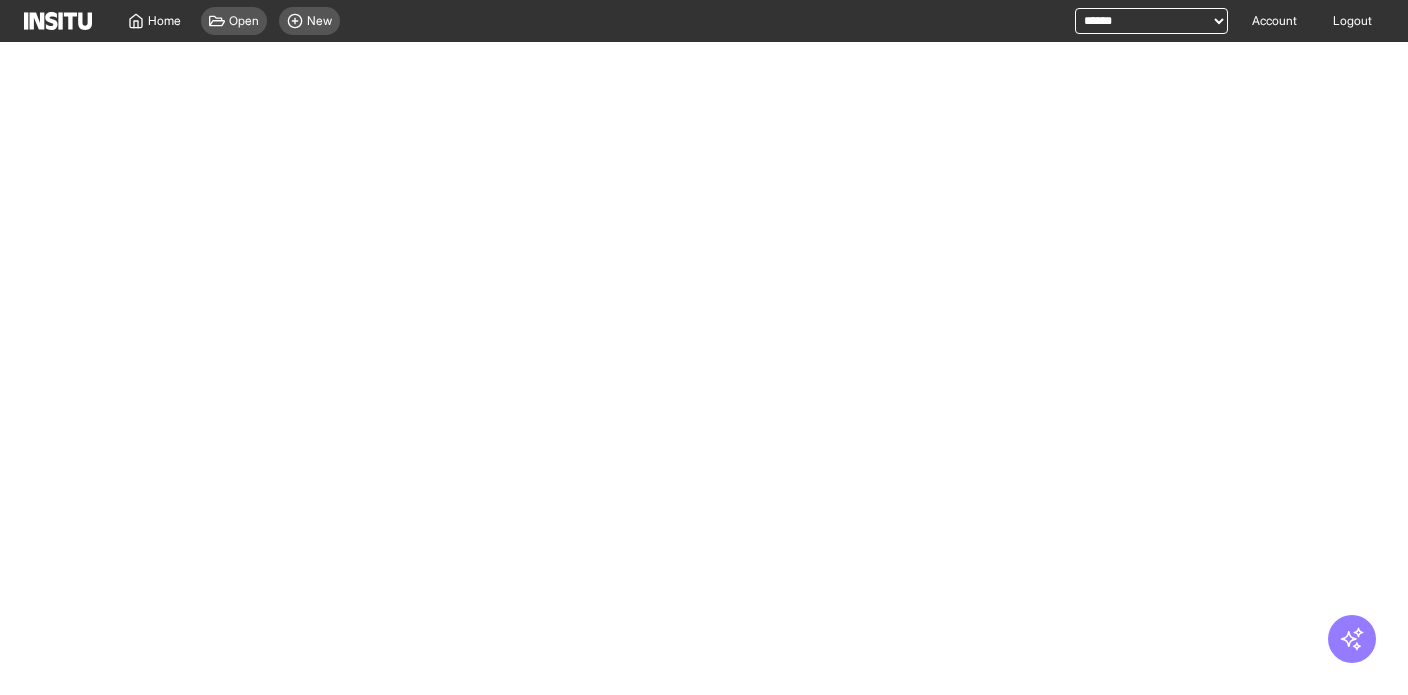 select on "**" 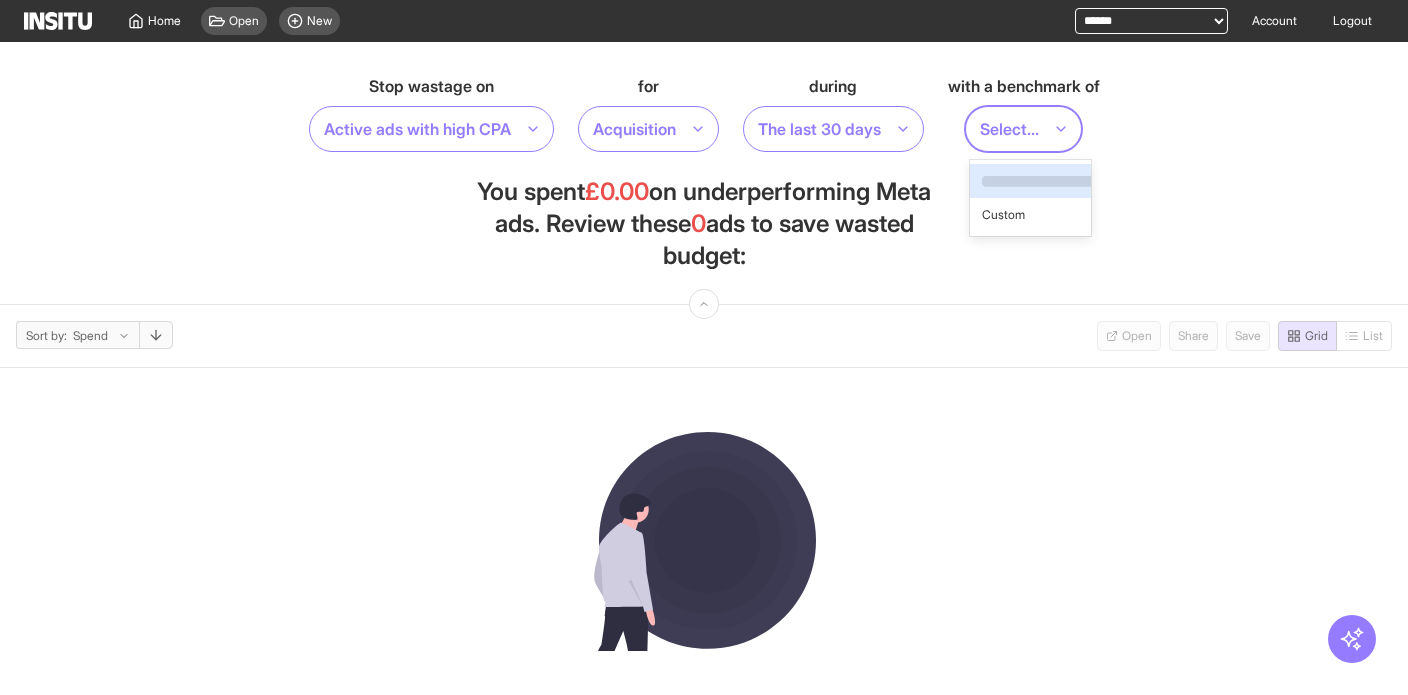 click at bounding box center (1009, 129) 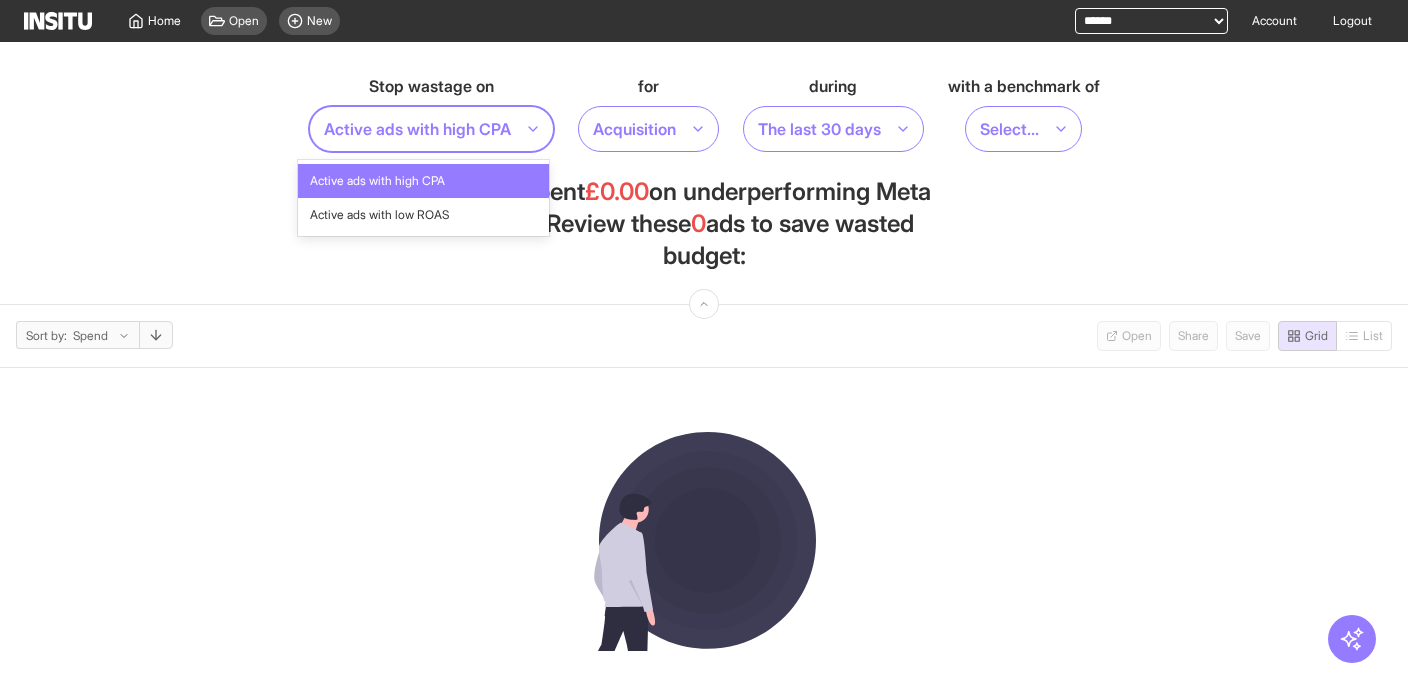 click on "Active ads with high CPA" at bounding box center (423, 129) 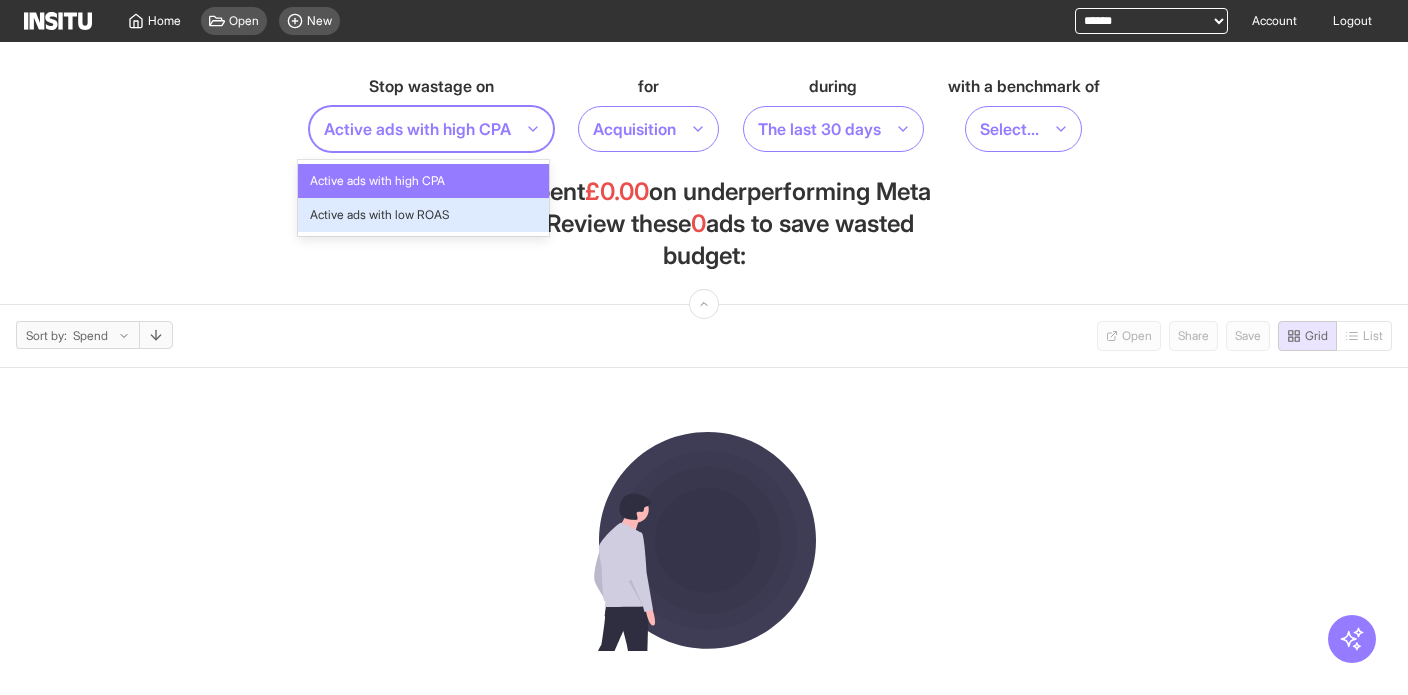 click on "Active ads with low ROAS" at bounding box center (423, 215) 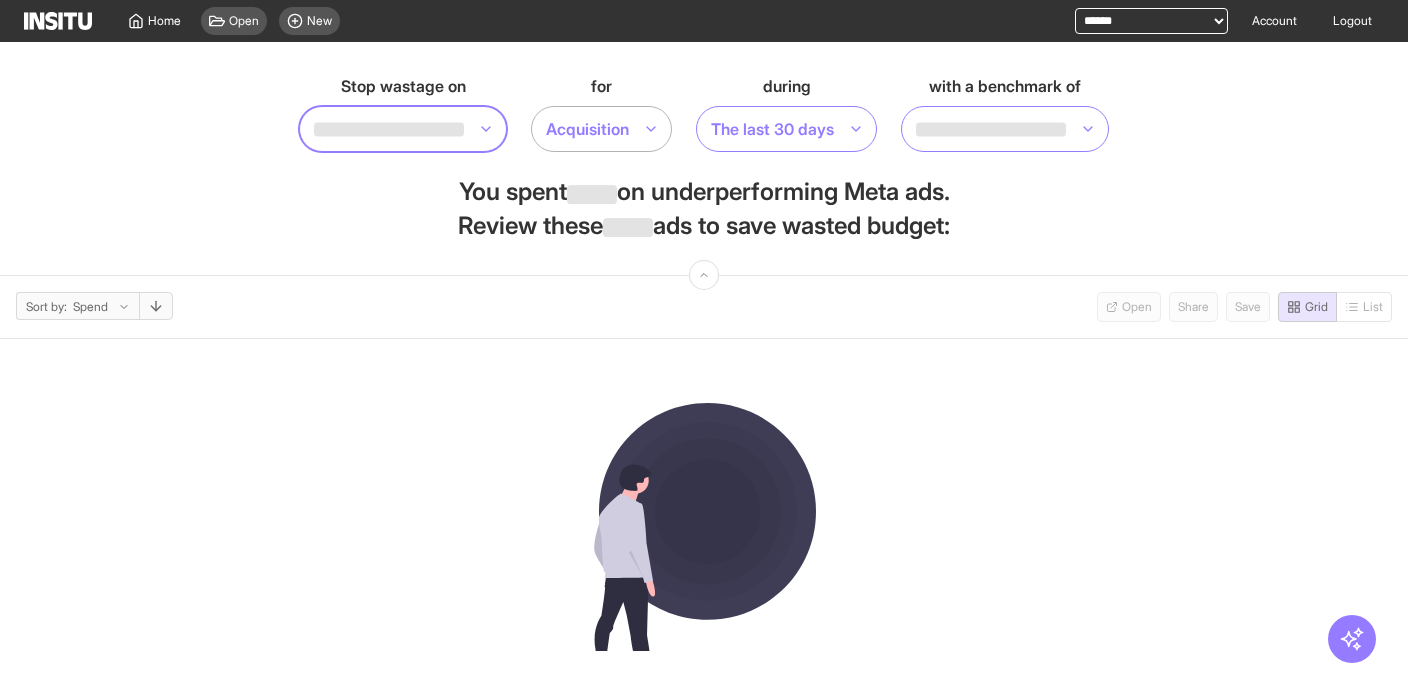 click at bounding box center [587, 129] 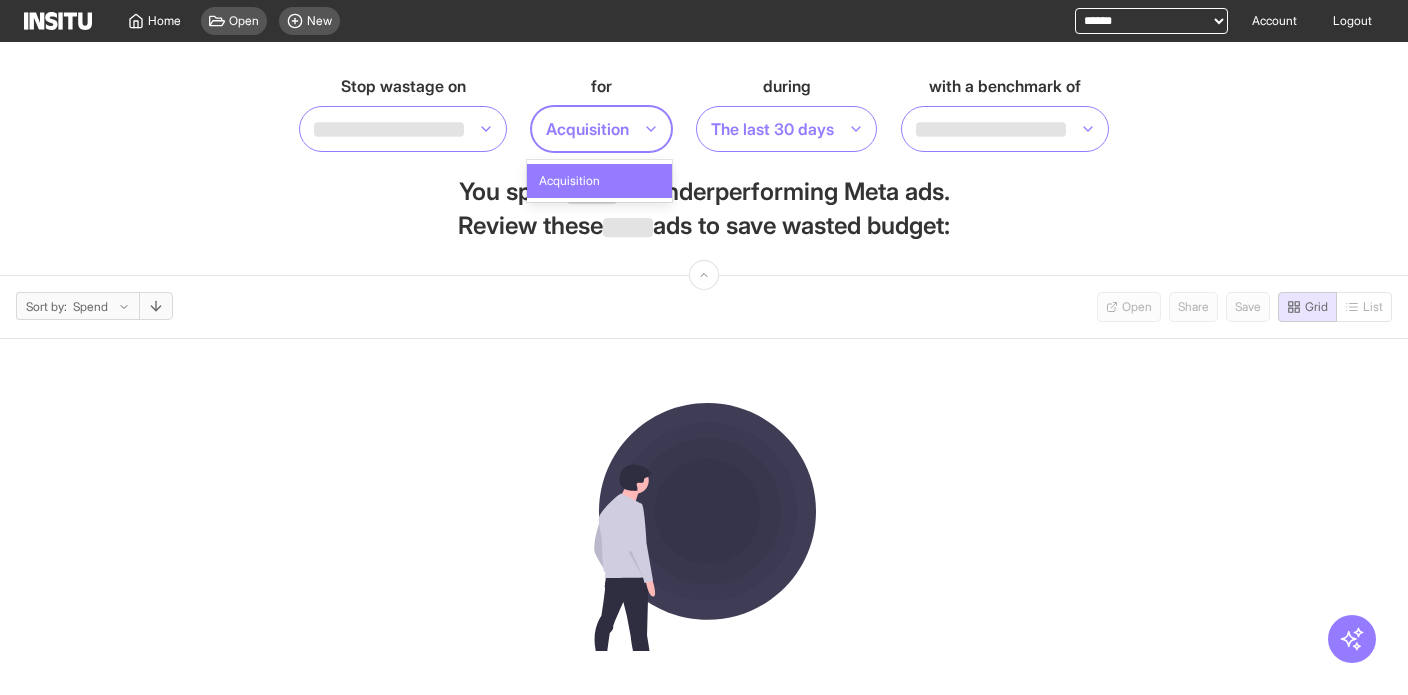 click on "Stop wastage on for Acquisition selected, 1 of 1. 1 result available. Use Up and Down to choose options, press Enter to select the currently focused option, press Escape to exit the menu, press Tab to select the option and exit the menu. Acquisition during The last 30 days with a benchmark of" at bounding box center [704, 113] 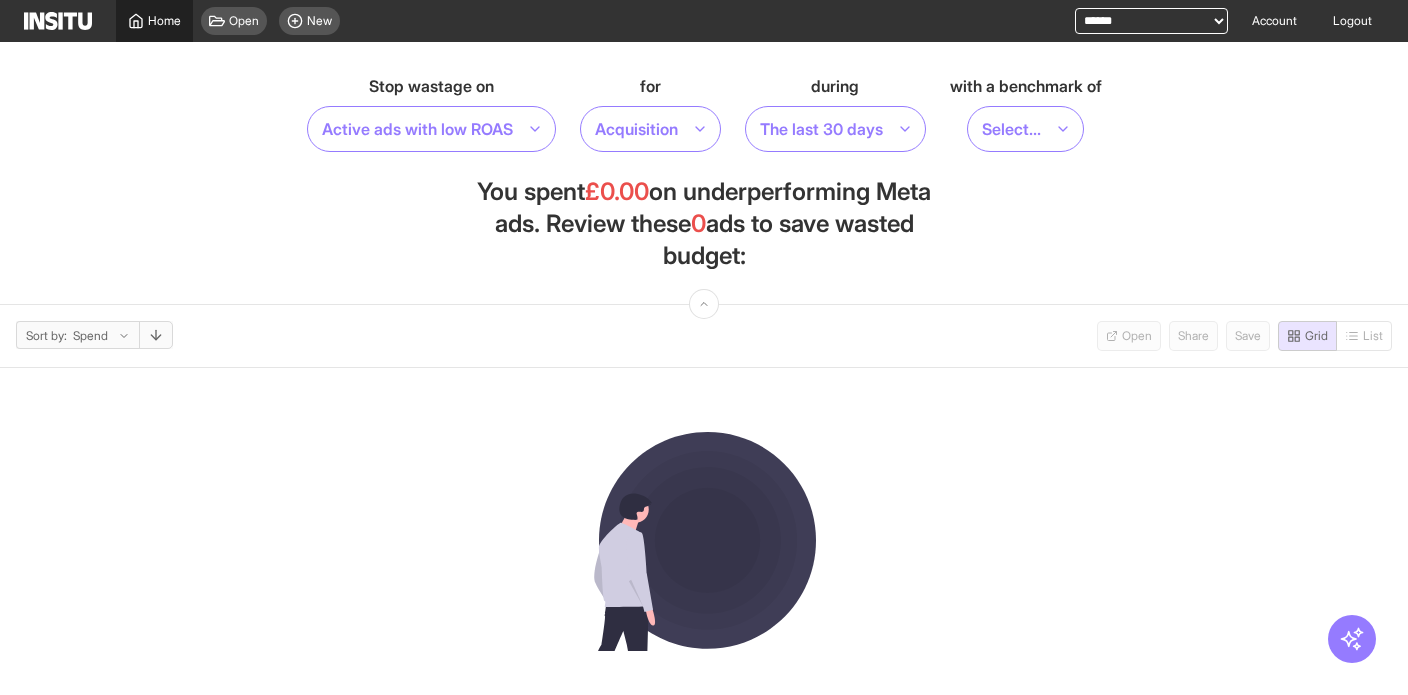 click on "Home" at bounding box center (154, 21) 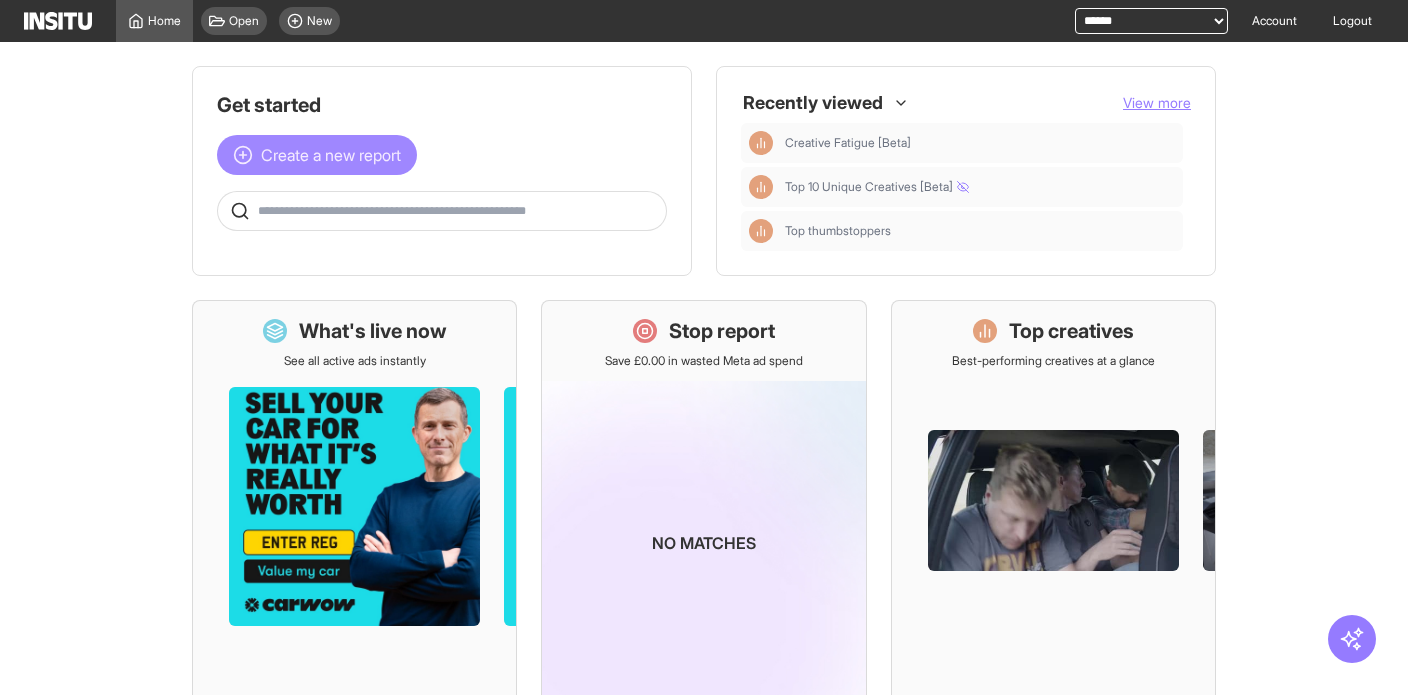 click on "Create a new report" at bounding box center [331, 155] 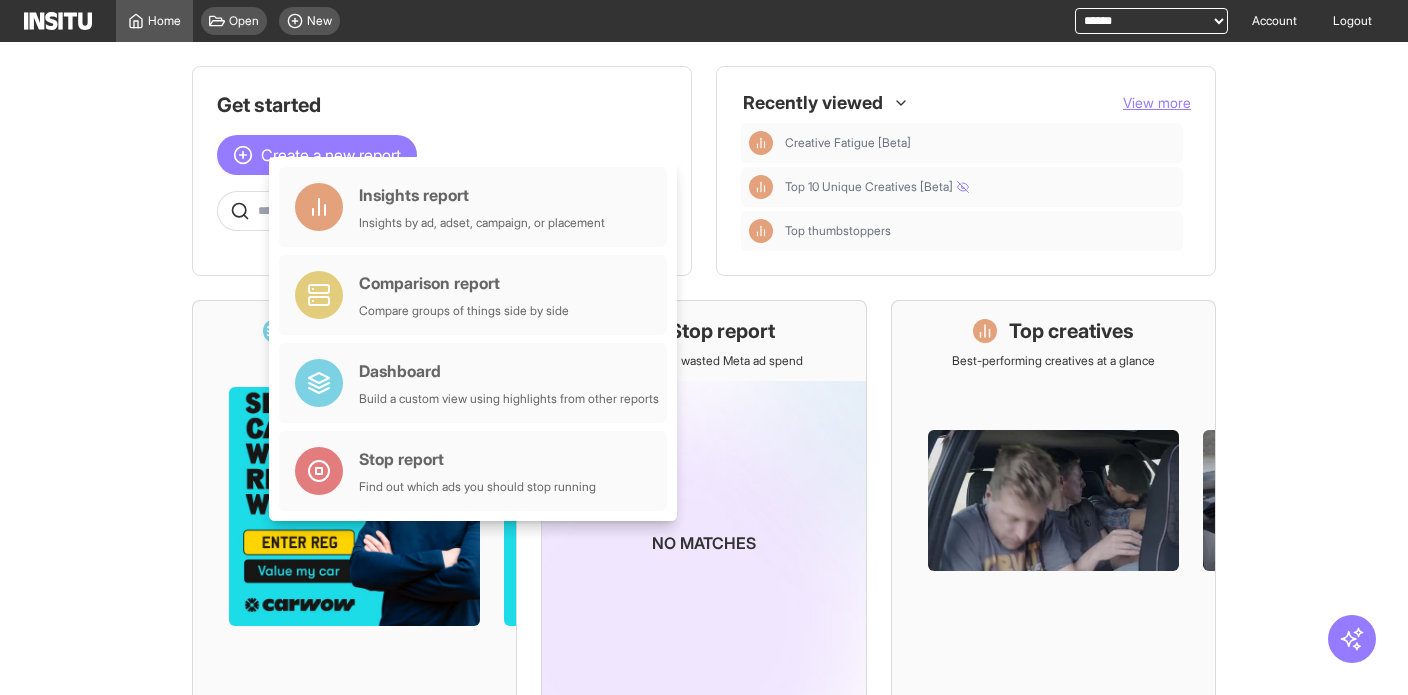 click on "Create a new report" at bounding box center (442, 155) 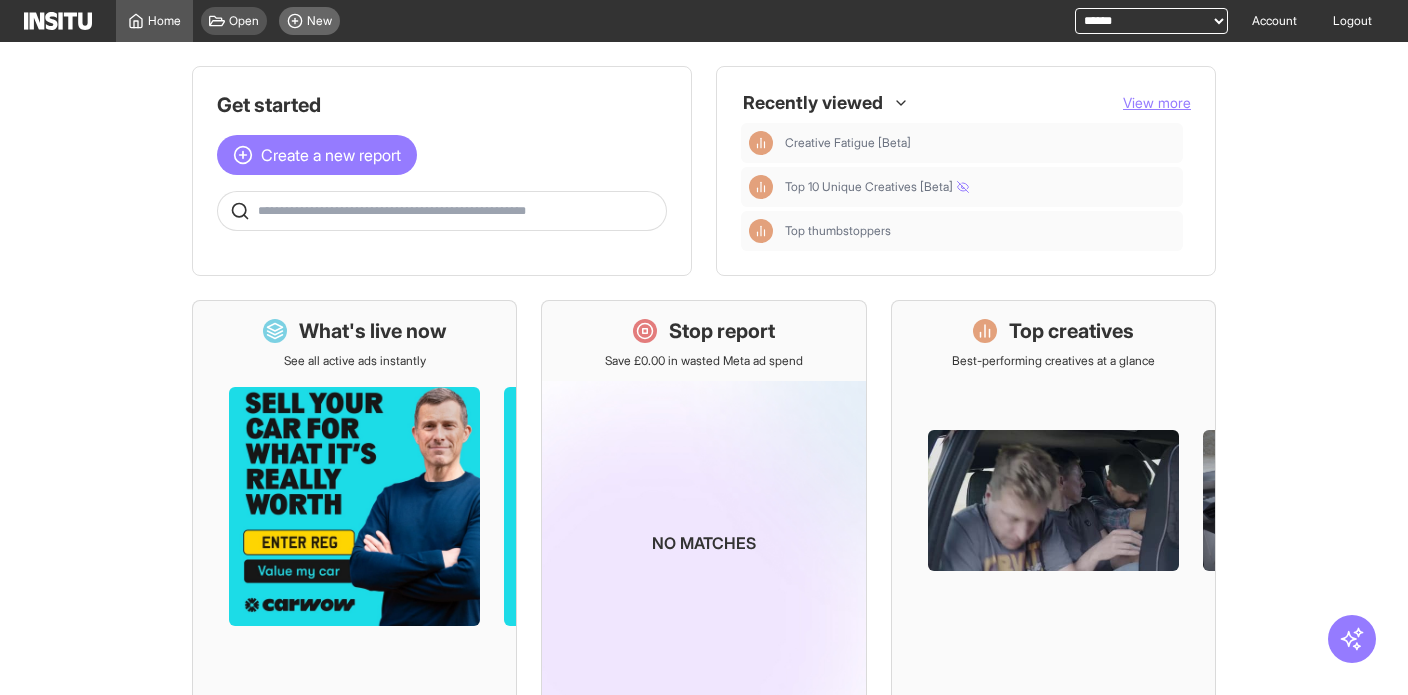click 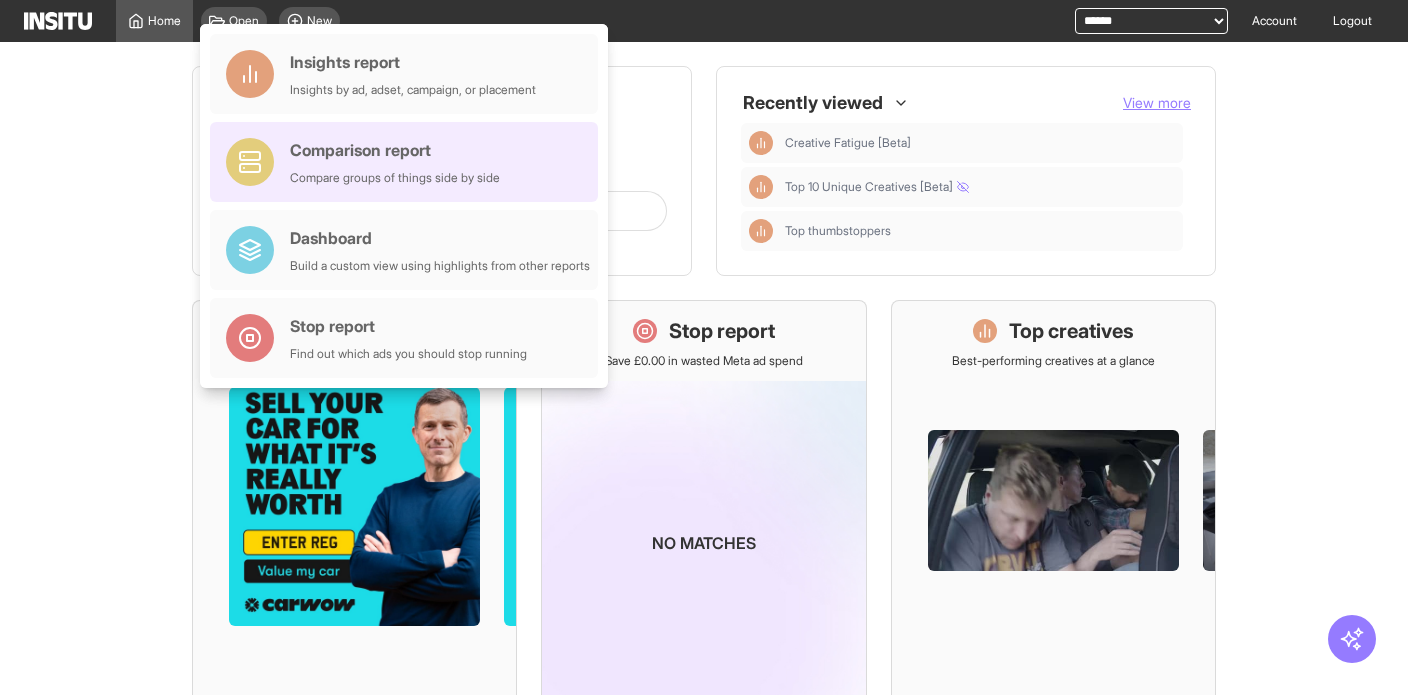 click on "Compare groups of things side by side" at bounding box center (395, 178) 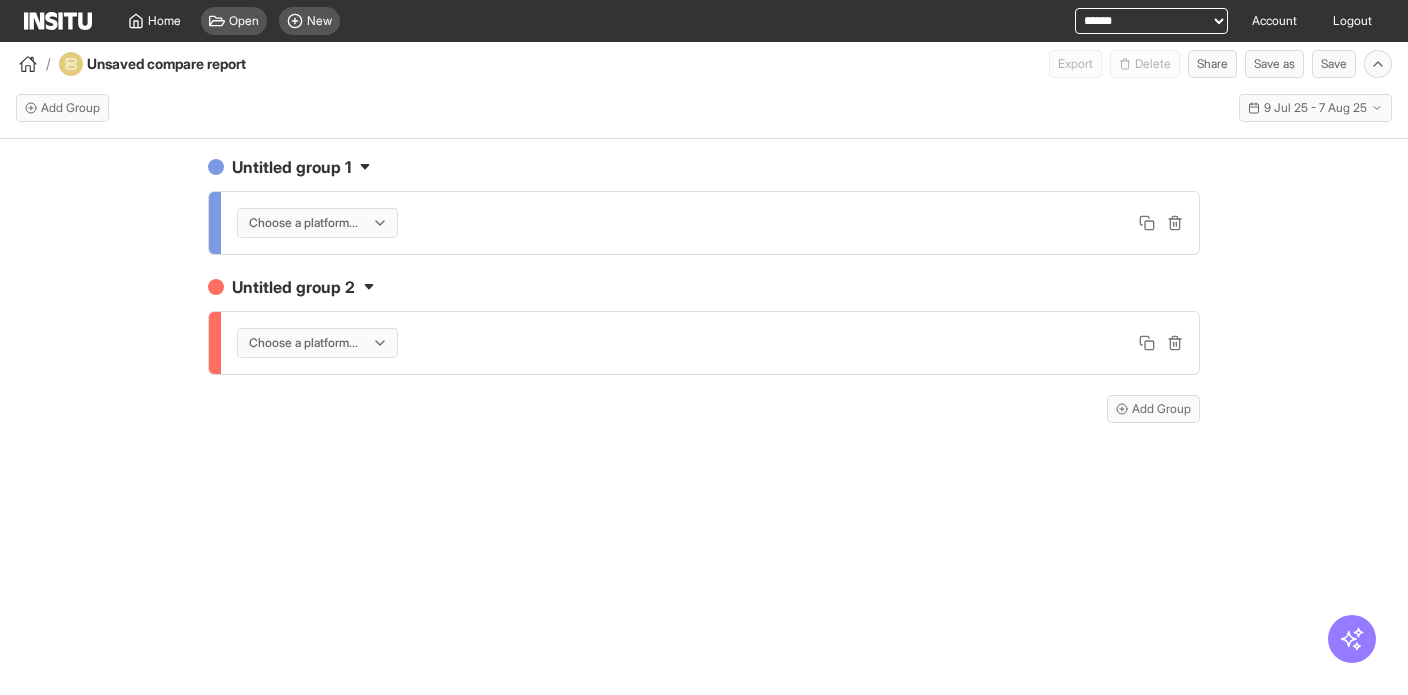 click on "**********" at bounding box center (1151, 21) 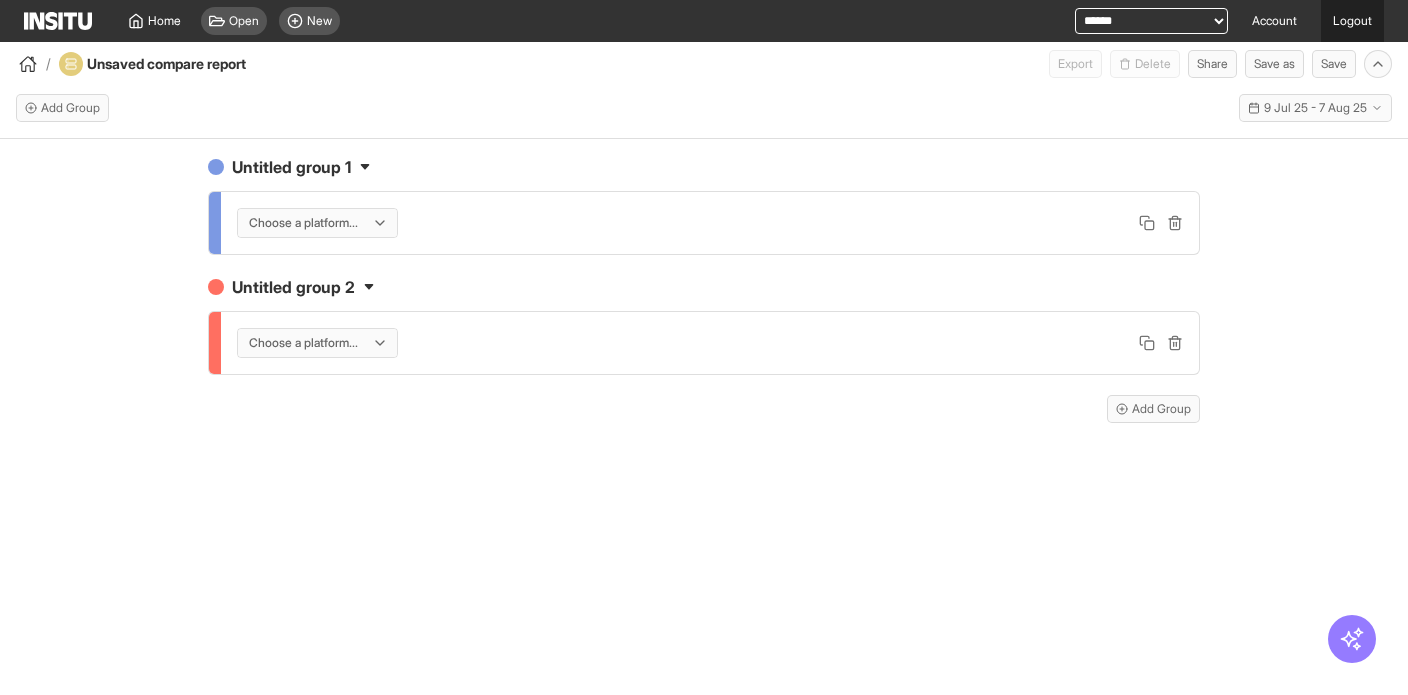click on "Logout" at bounding box center (1352, 21) 